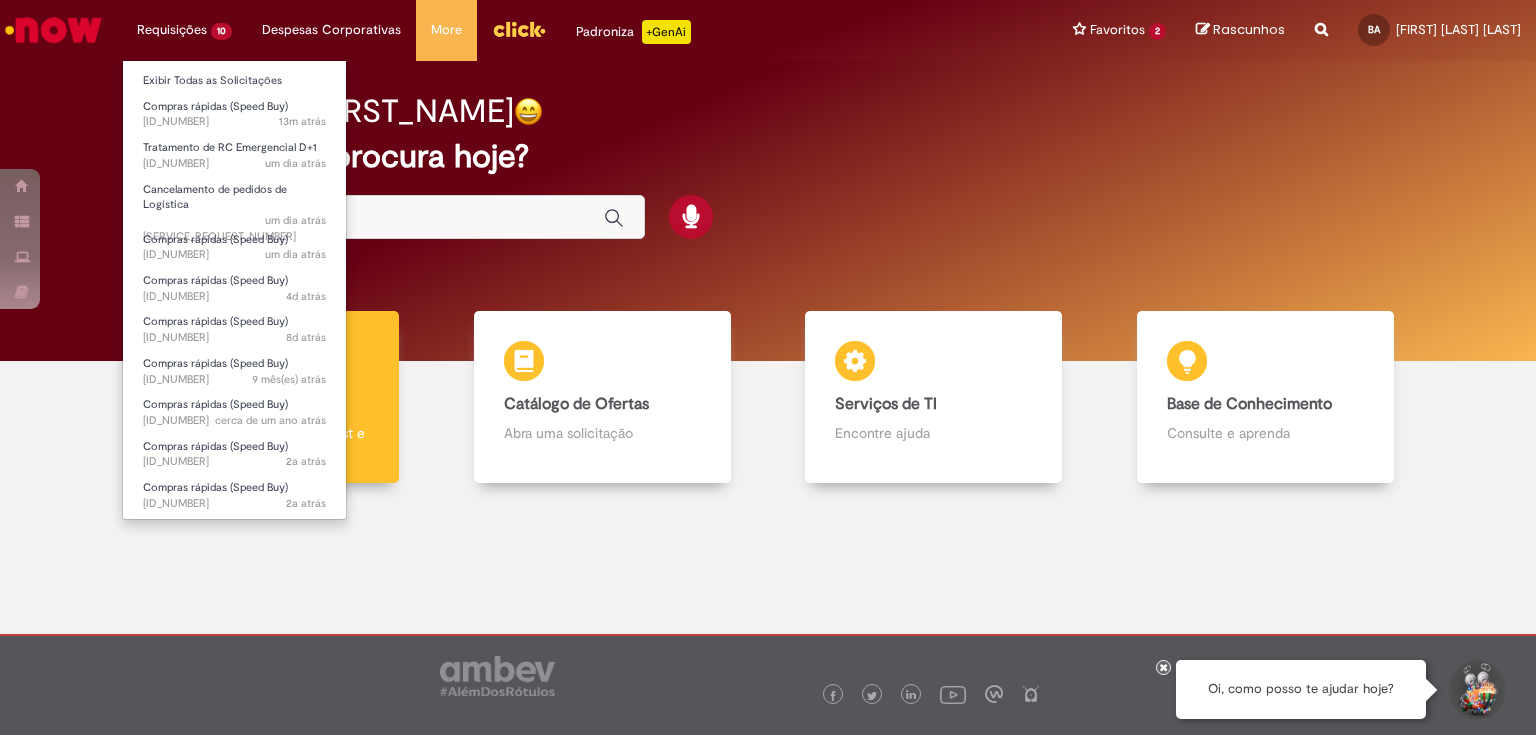 scroll, scrollTop: 0, scrollLeft: 0, axis: both 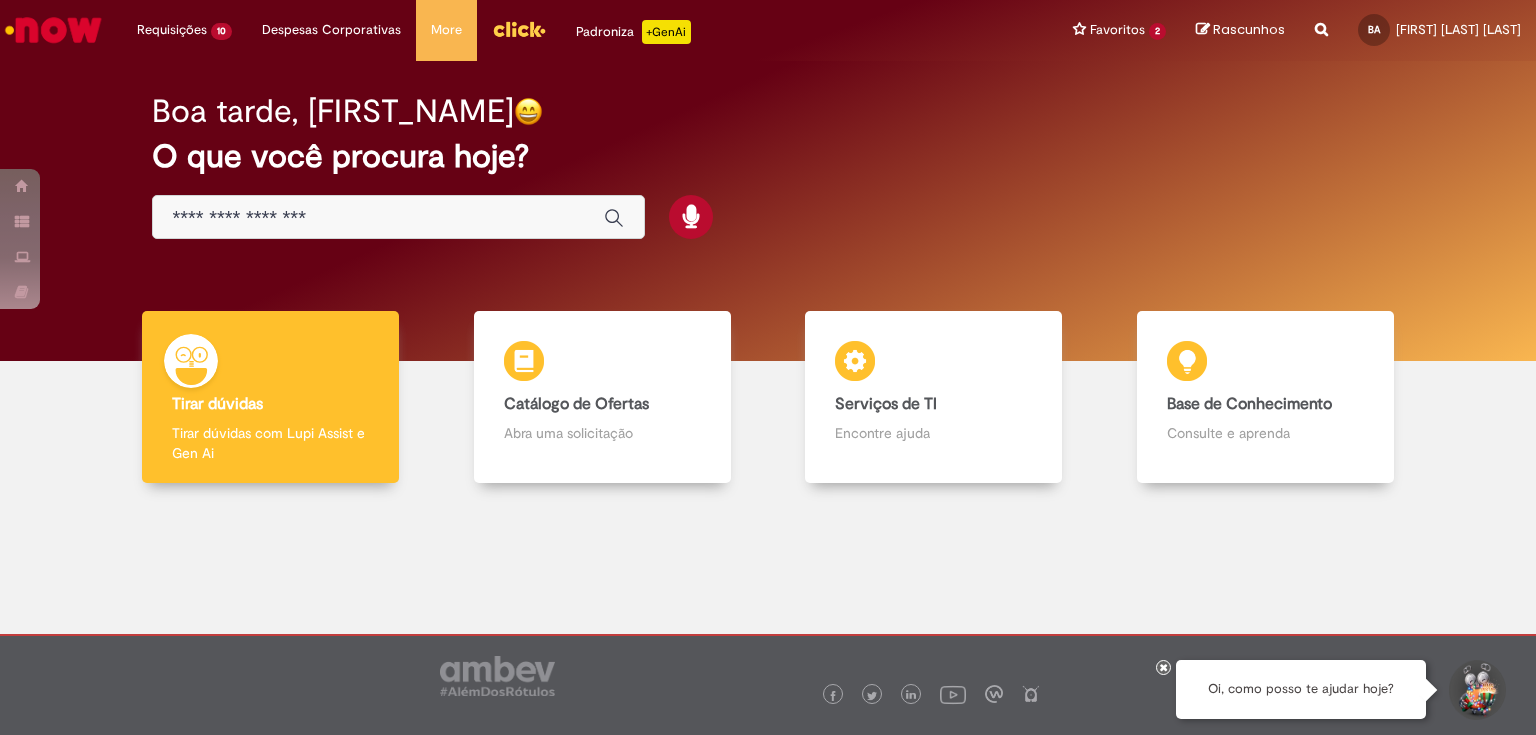 click at bounding box center (378, 218) 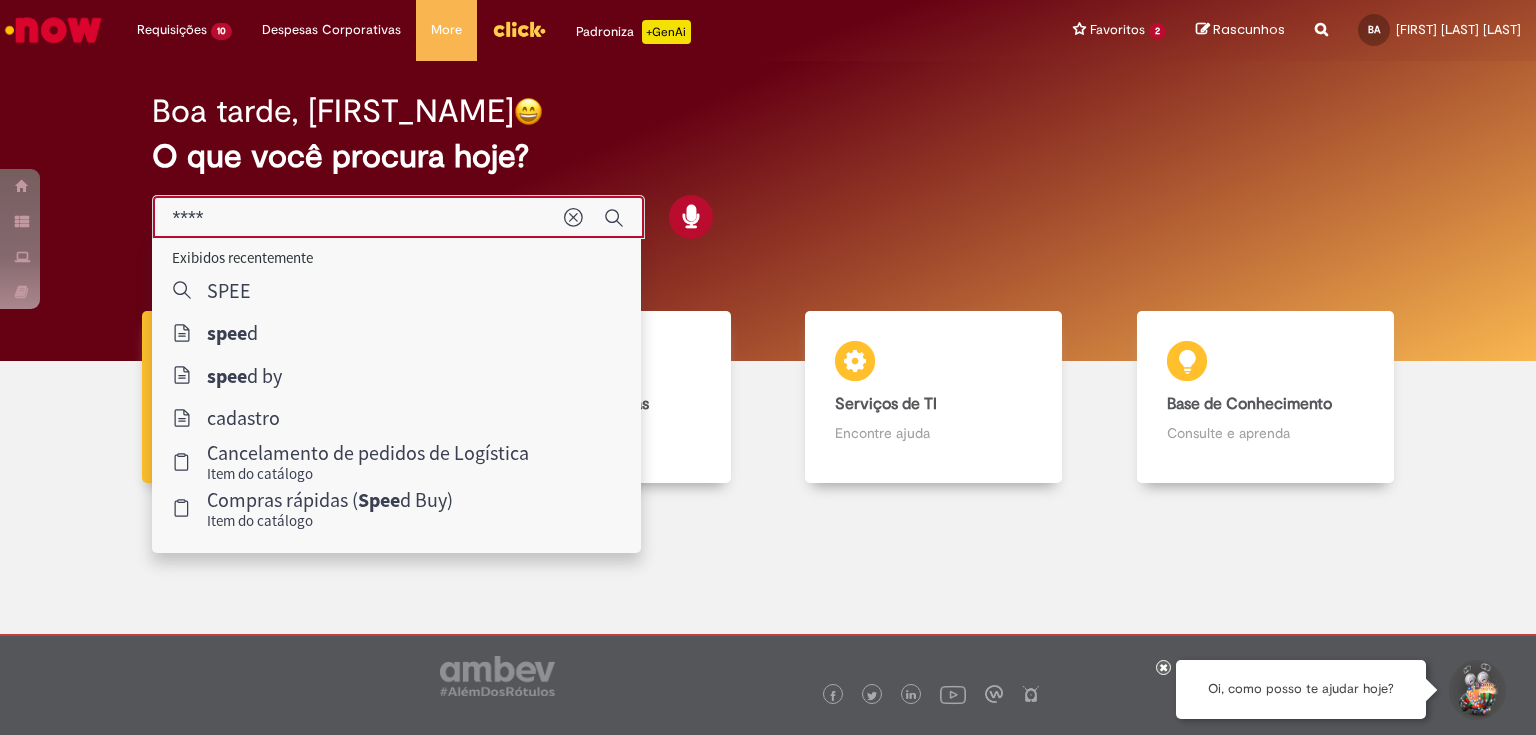 type on "*****" 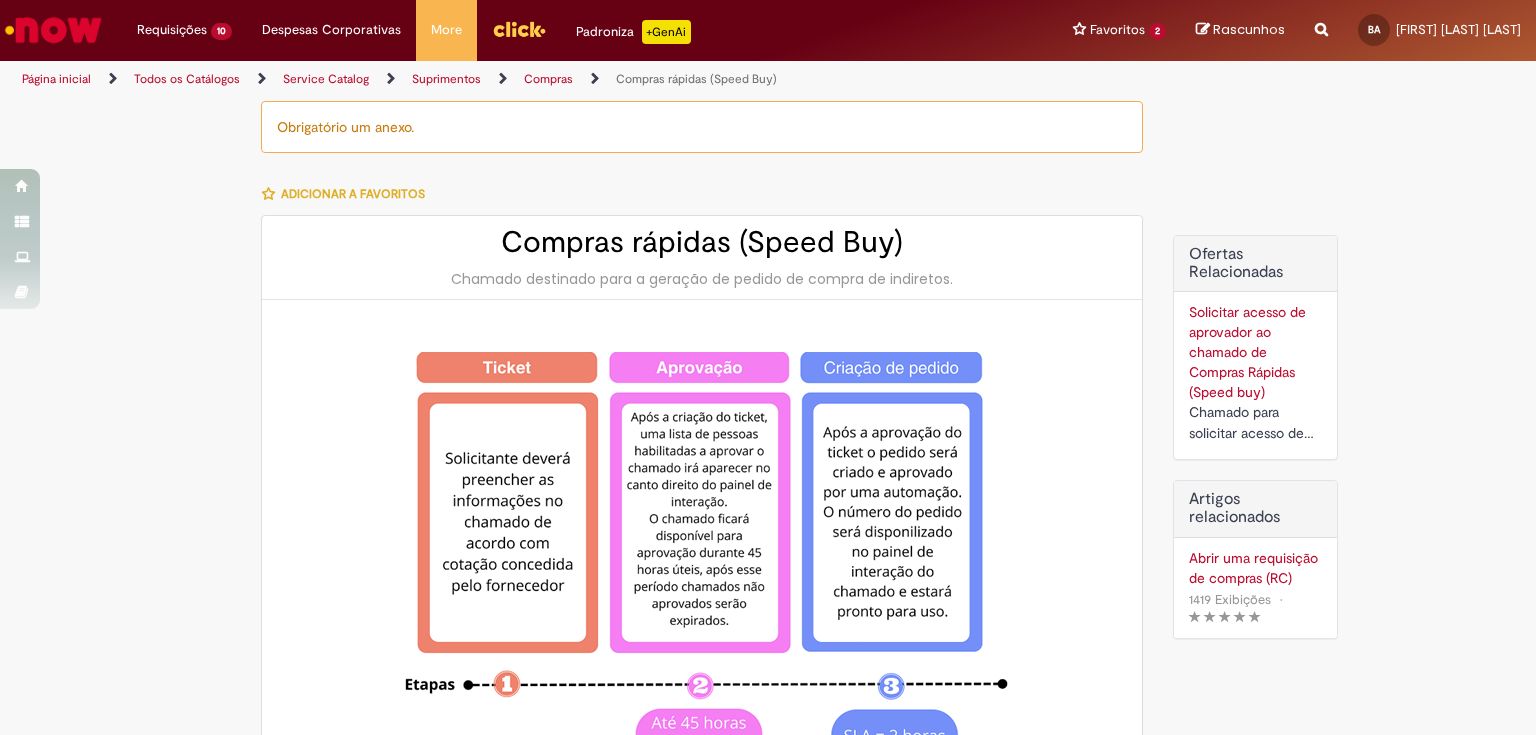 type on "********" 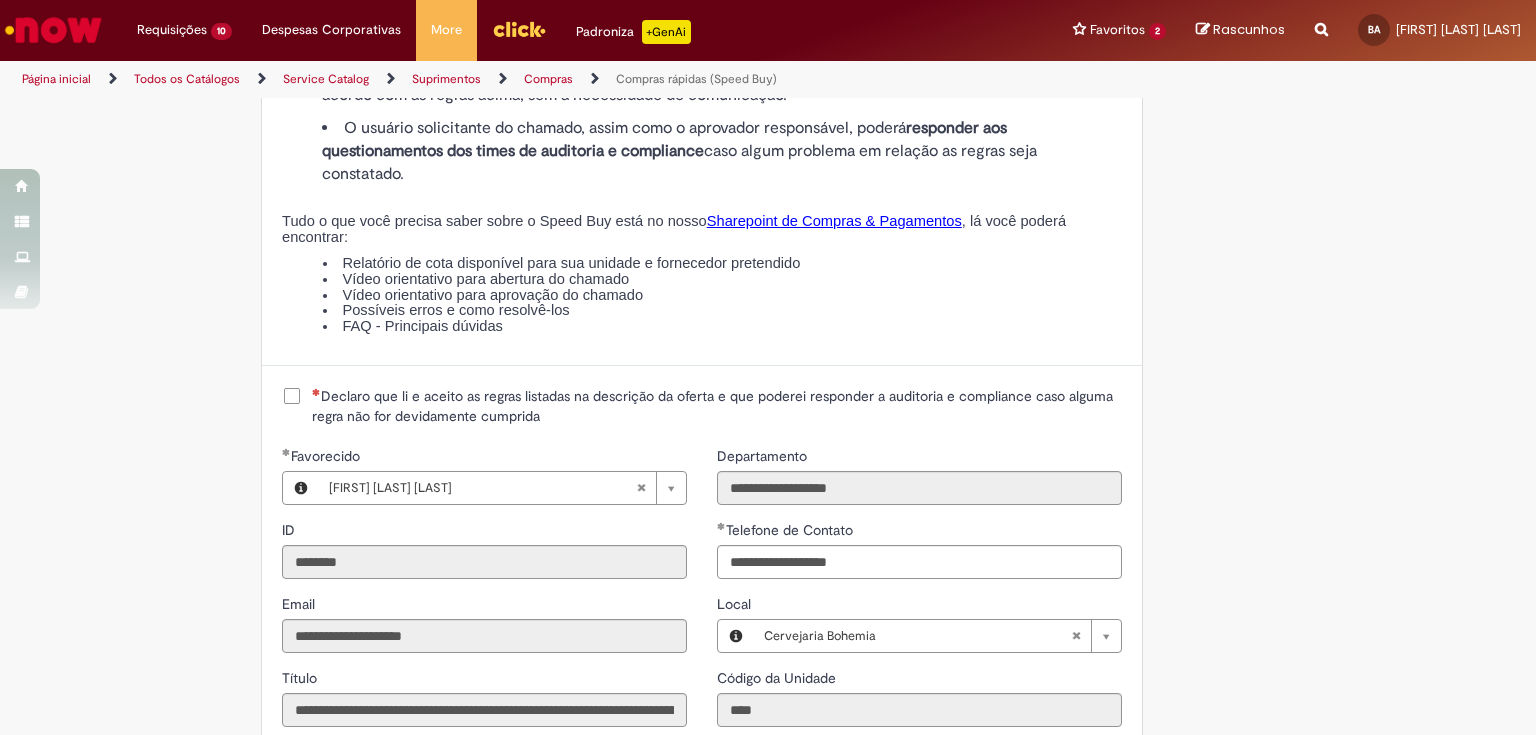 scroll, scrollTop: 2320, scrollLeft: 0, axis: vertical 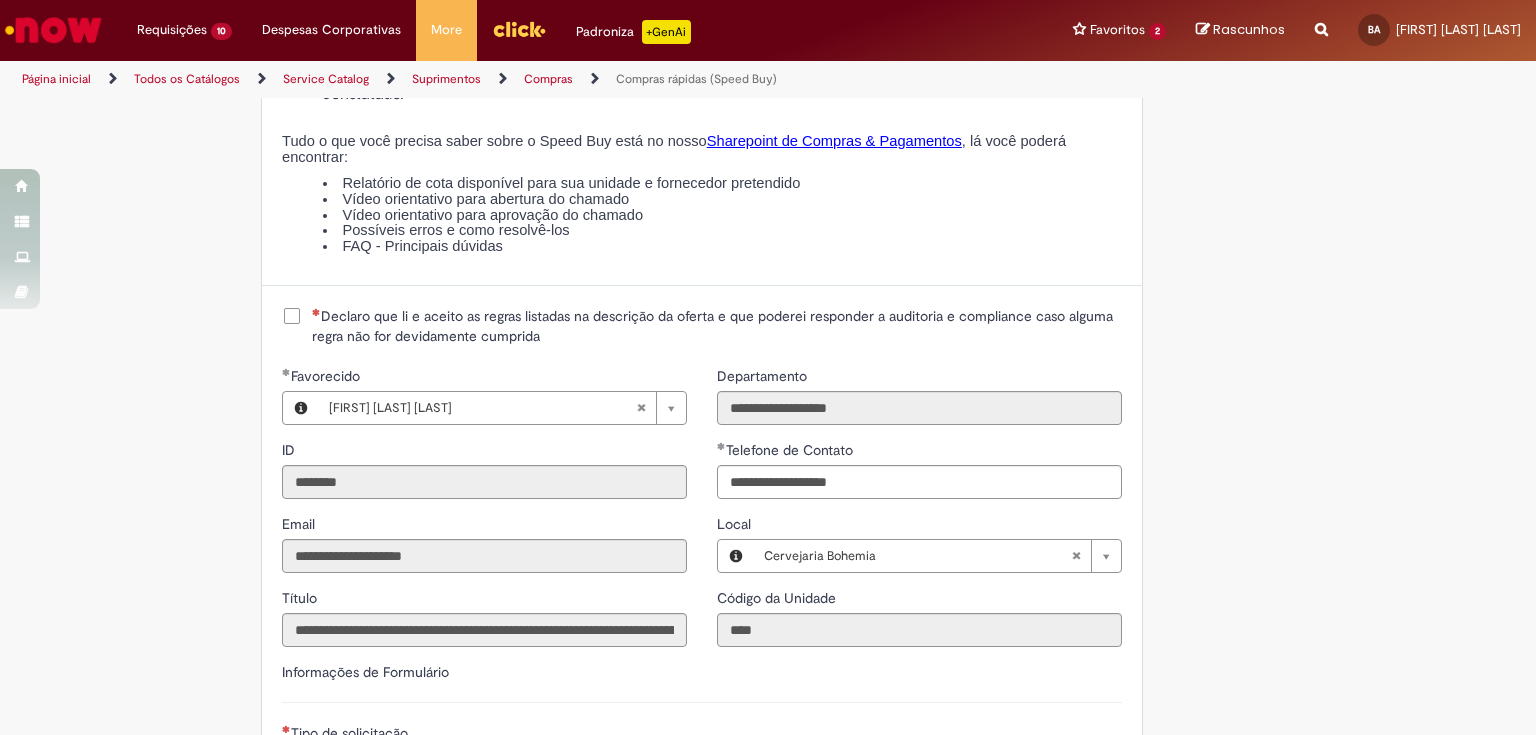 click on "Declaro que li e aceito as regras listadas na descrição da oferta e que poderei responder a auditoria e compliance caso alguma regra não for devidamente cumprida" at bounding box center [717, 326] 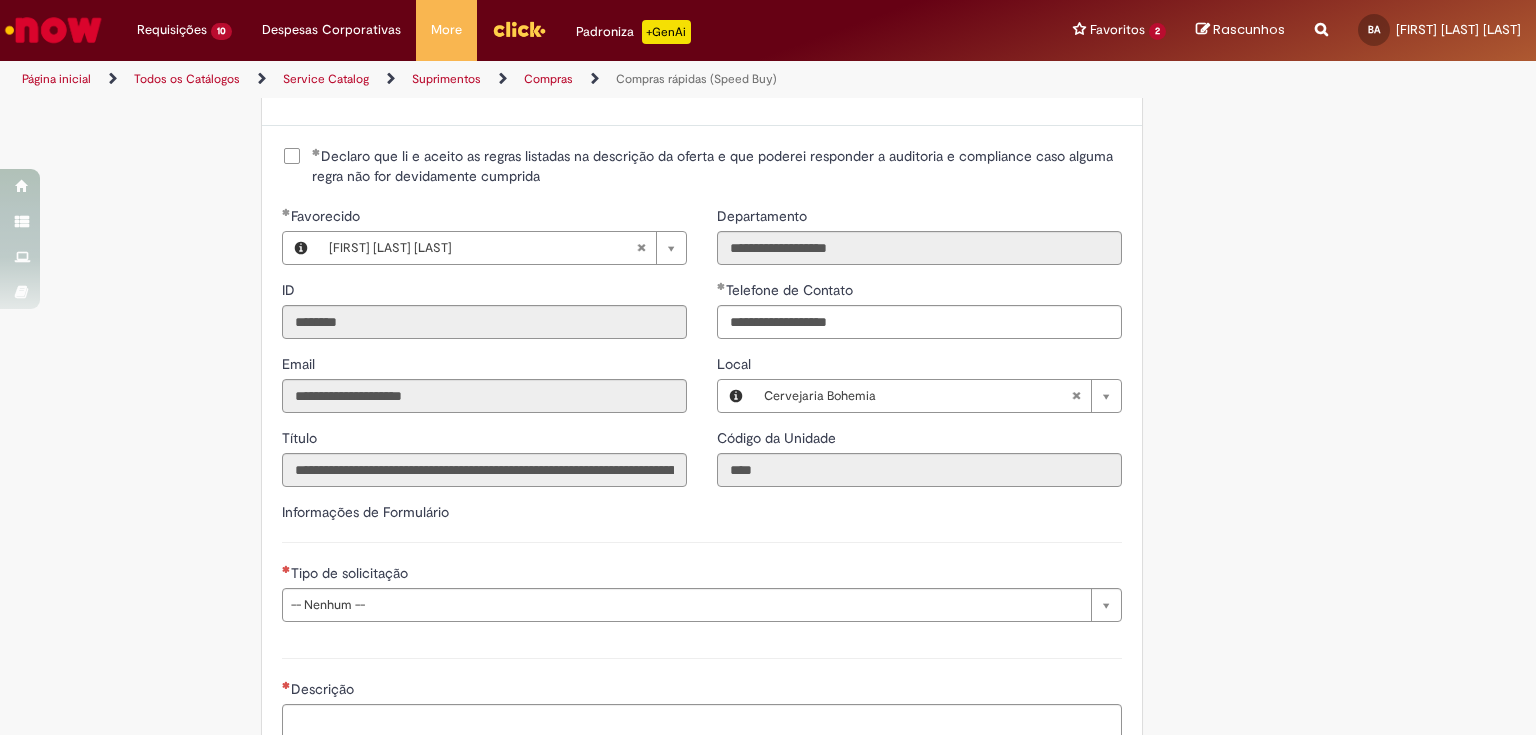 scroll, scrollTop: 2640, scrollLeft: 0, axis: vertical 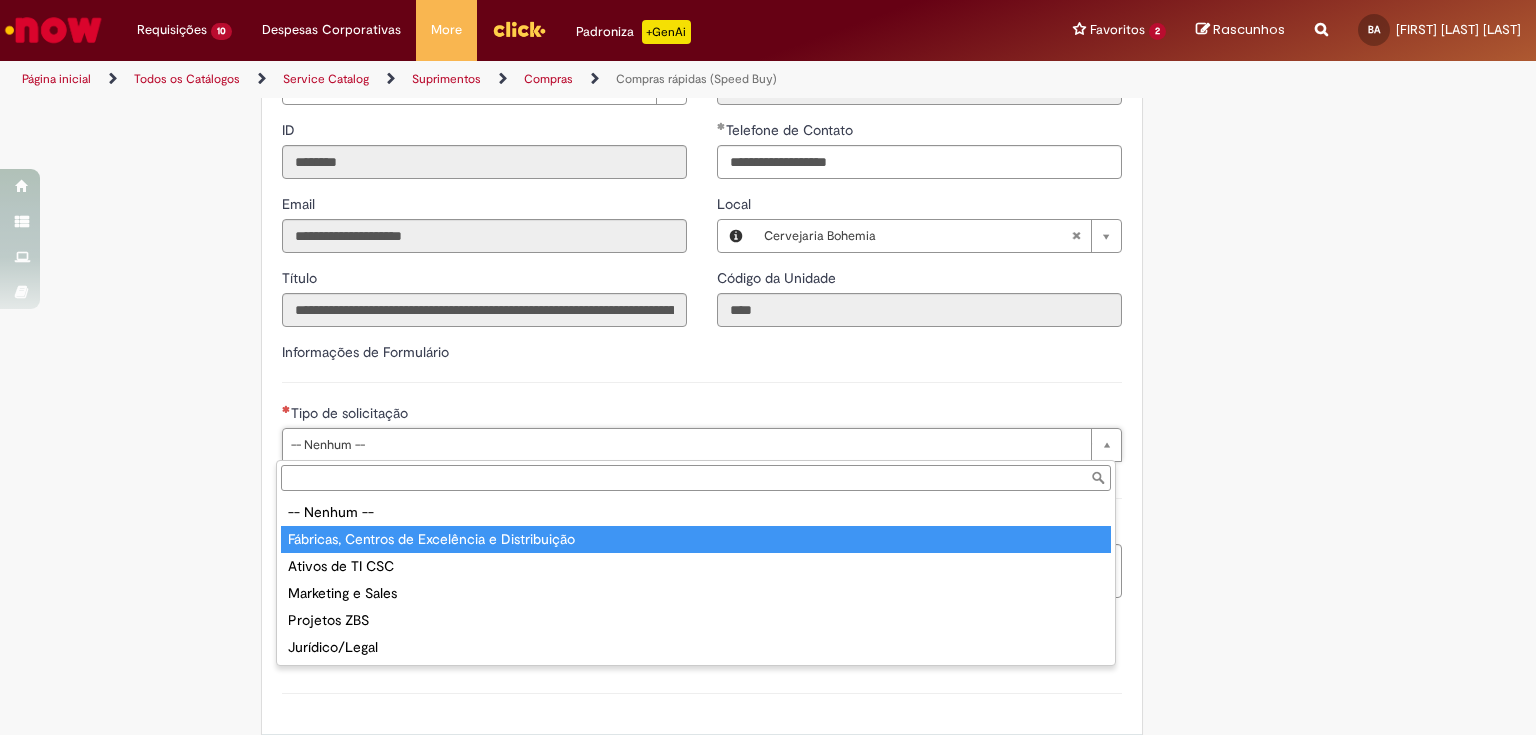 type on "**********" 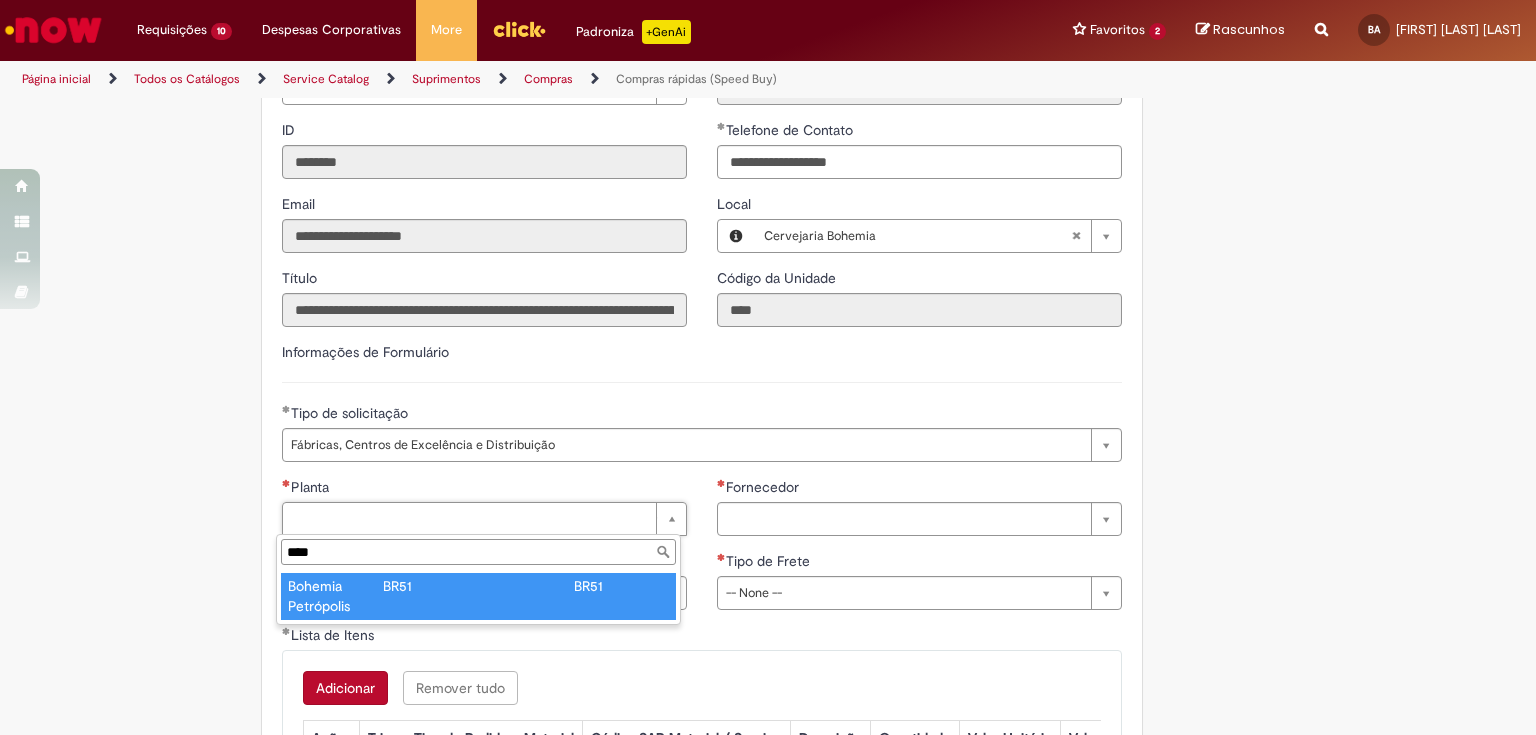 type on "****" 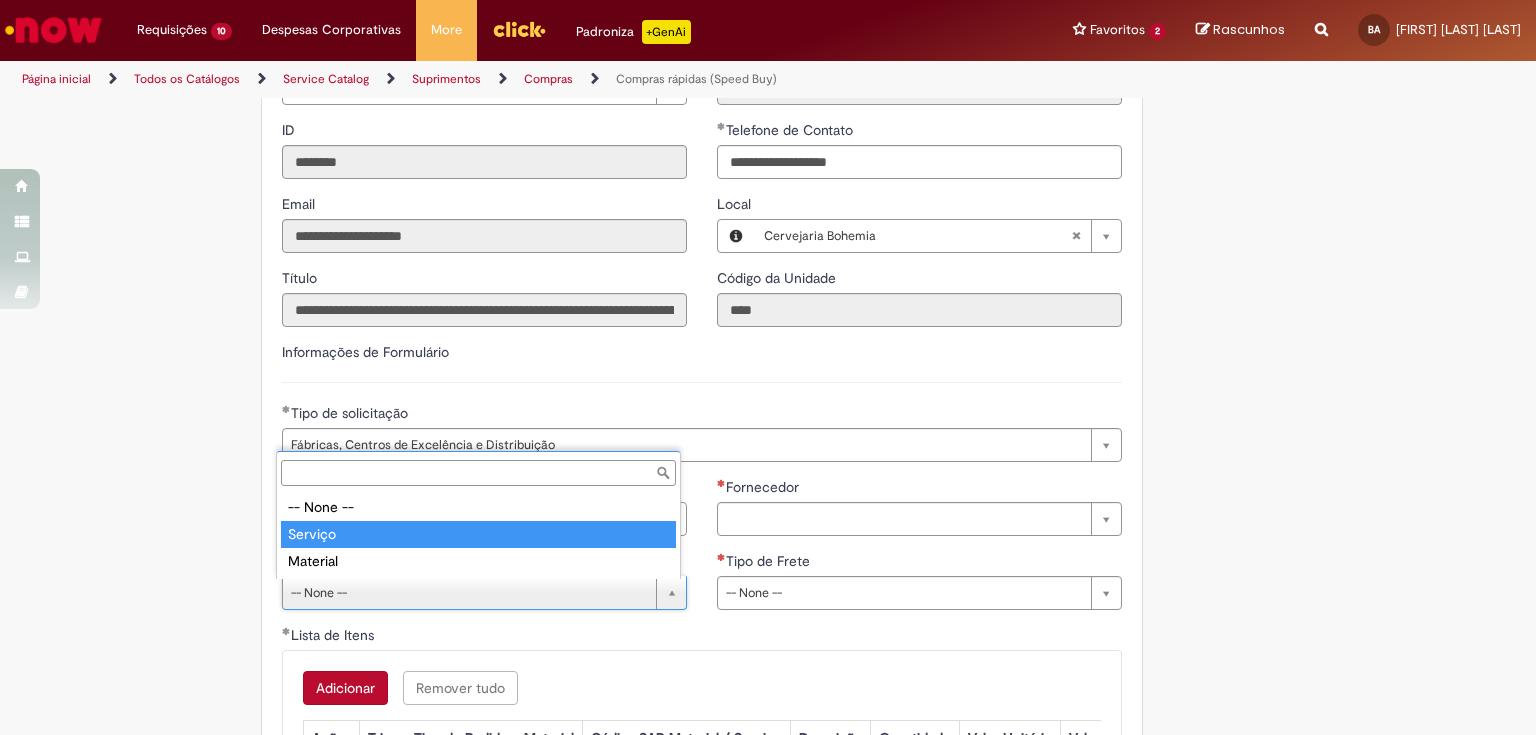 type on "*******" 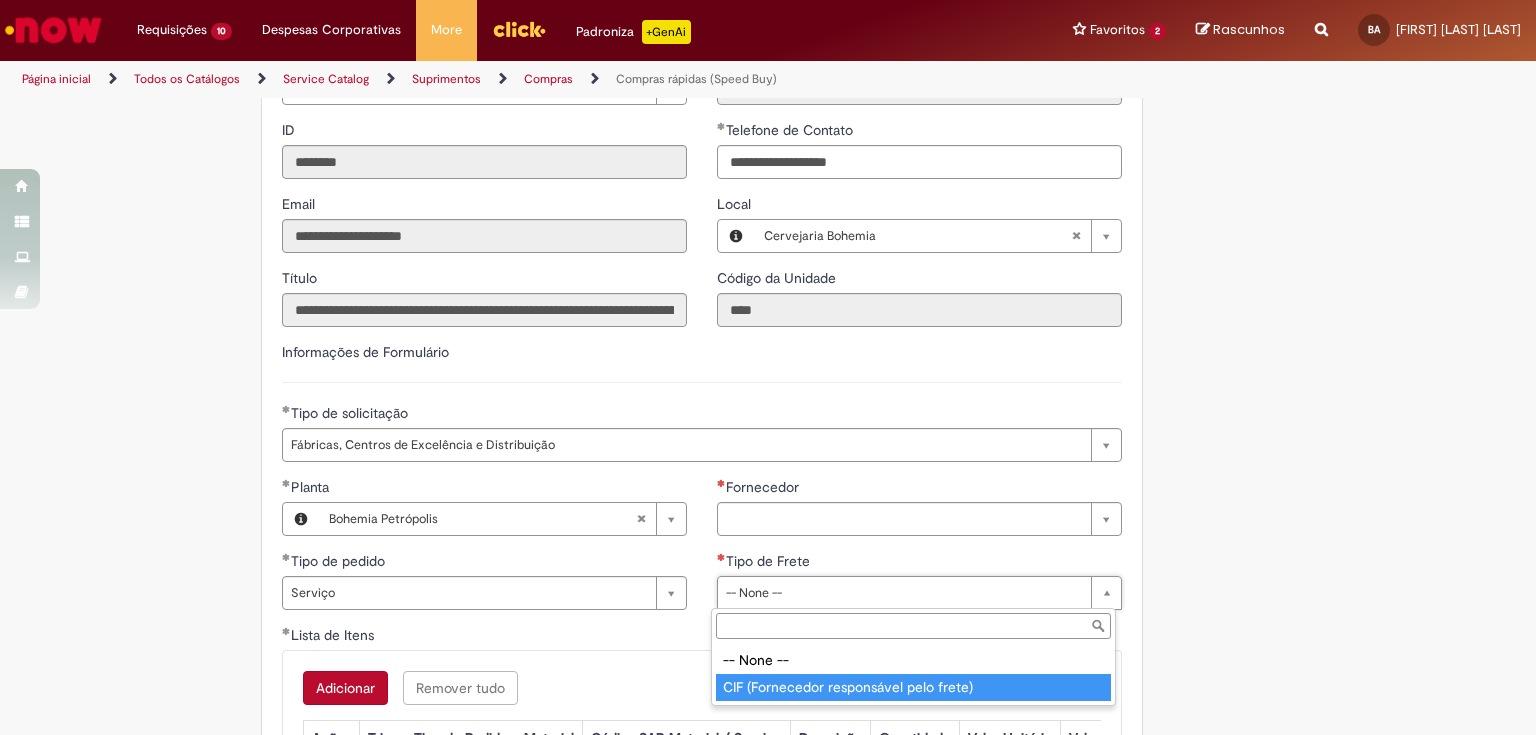 type on "**********" 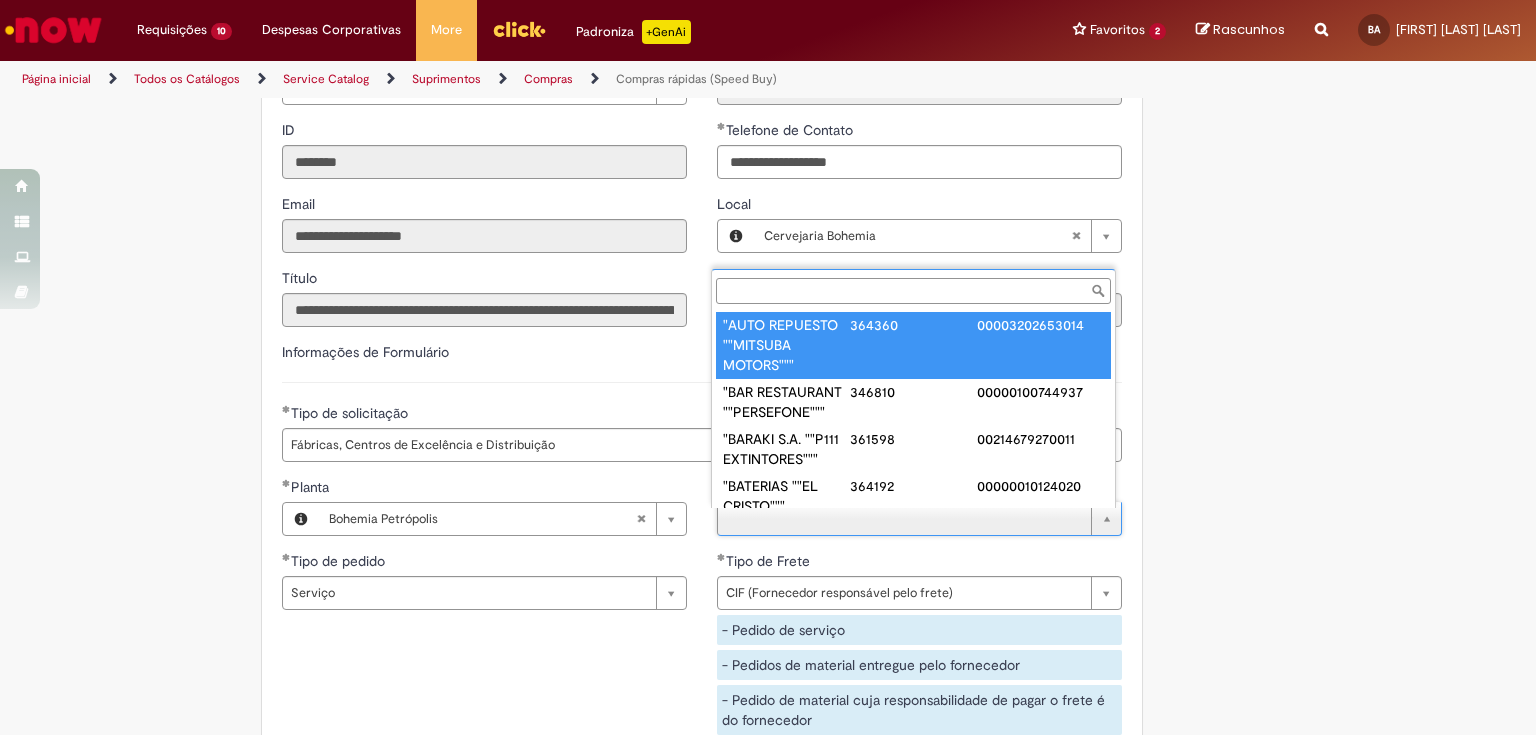 paste on "******" 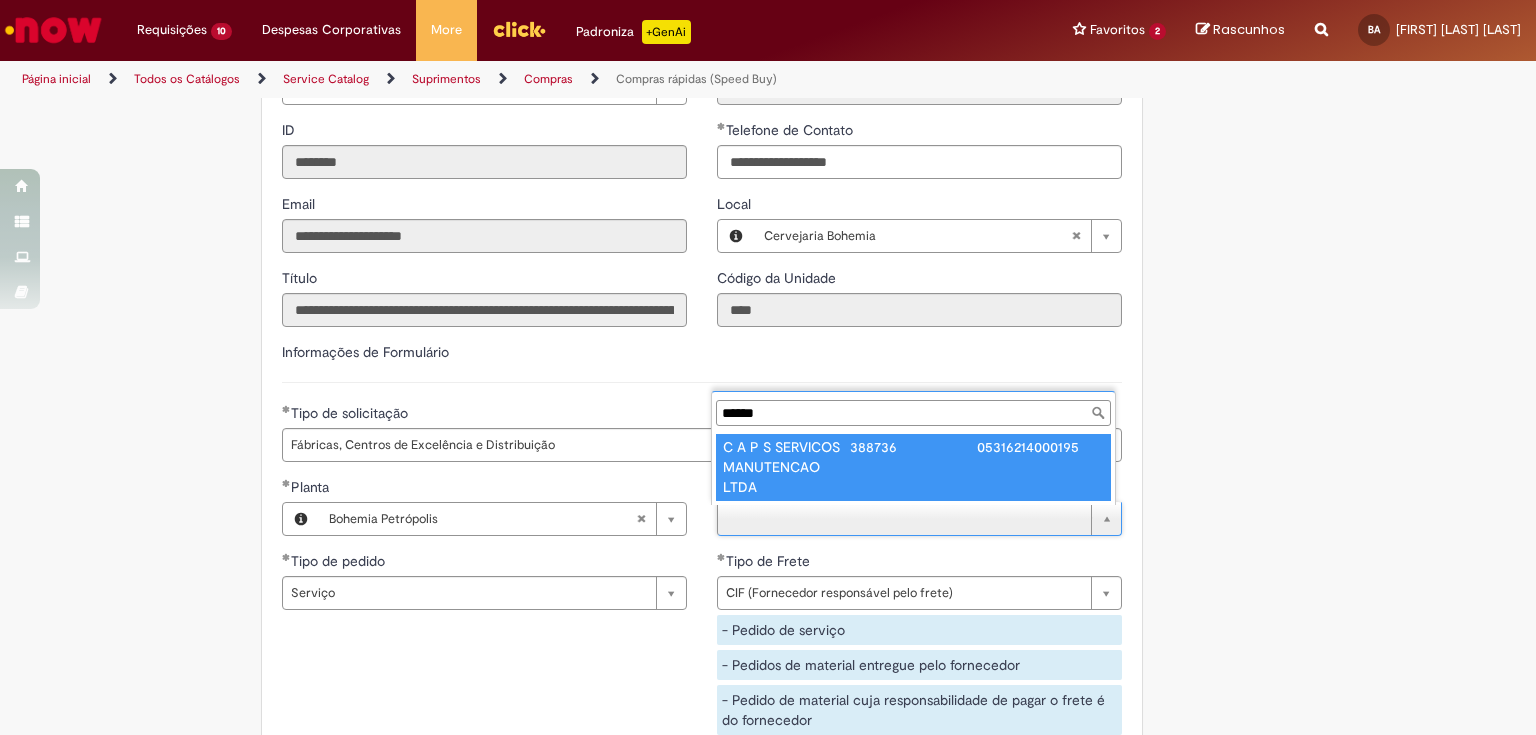 type on "******" 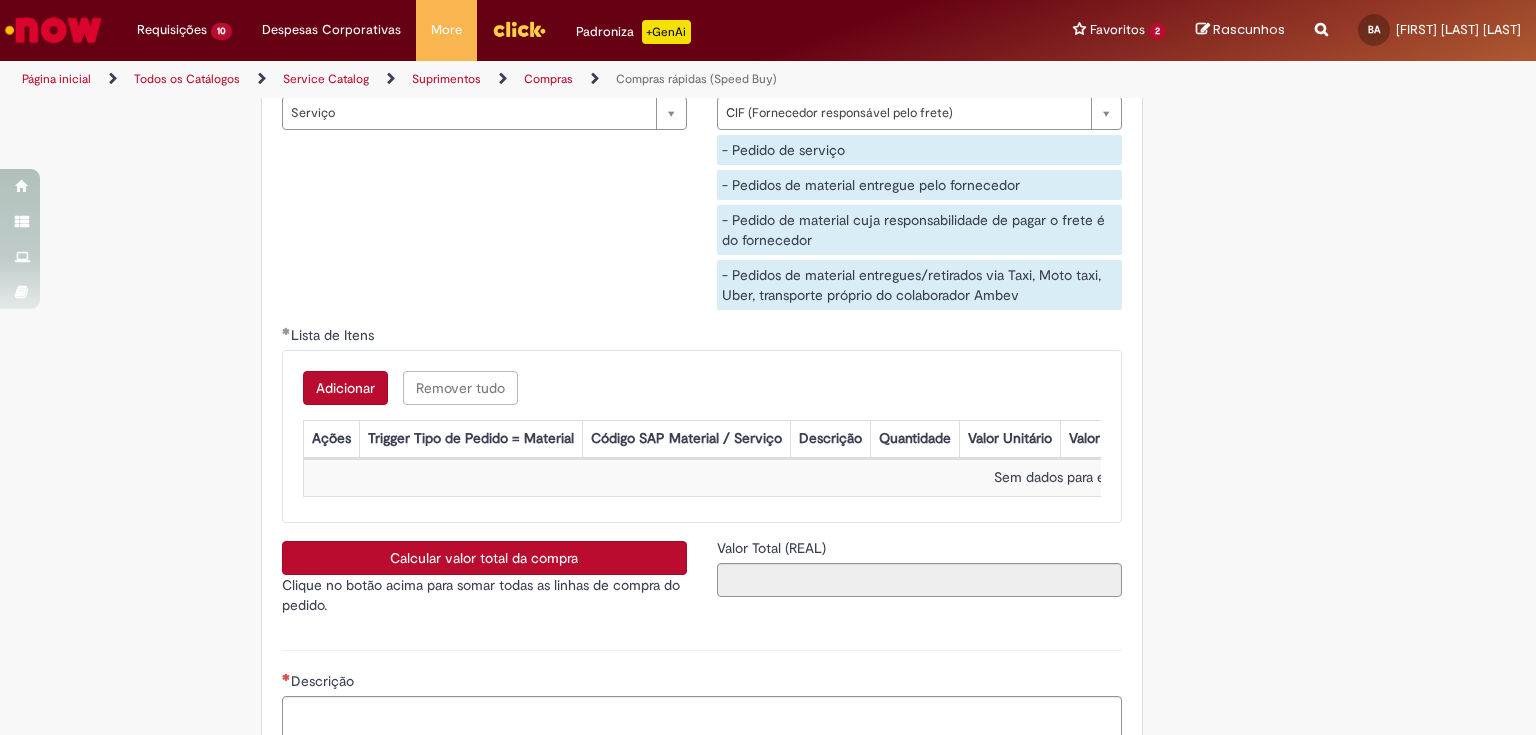 scroll, scrollTop: 3280, scrollLeft: 0, axis: vertical 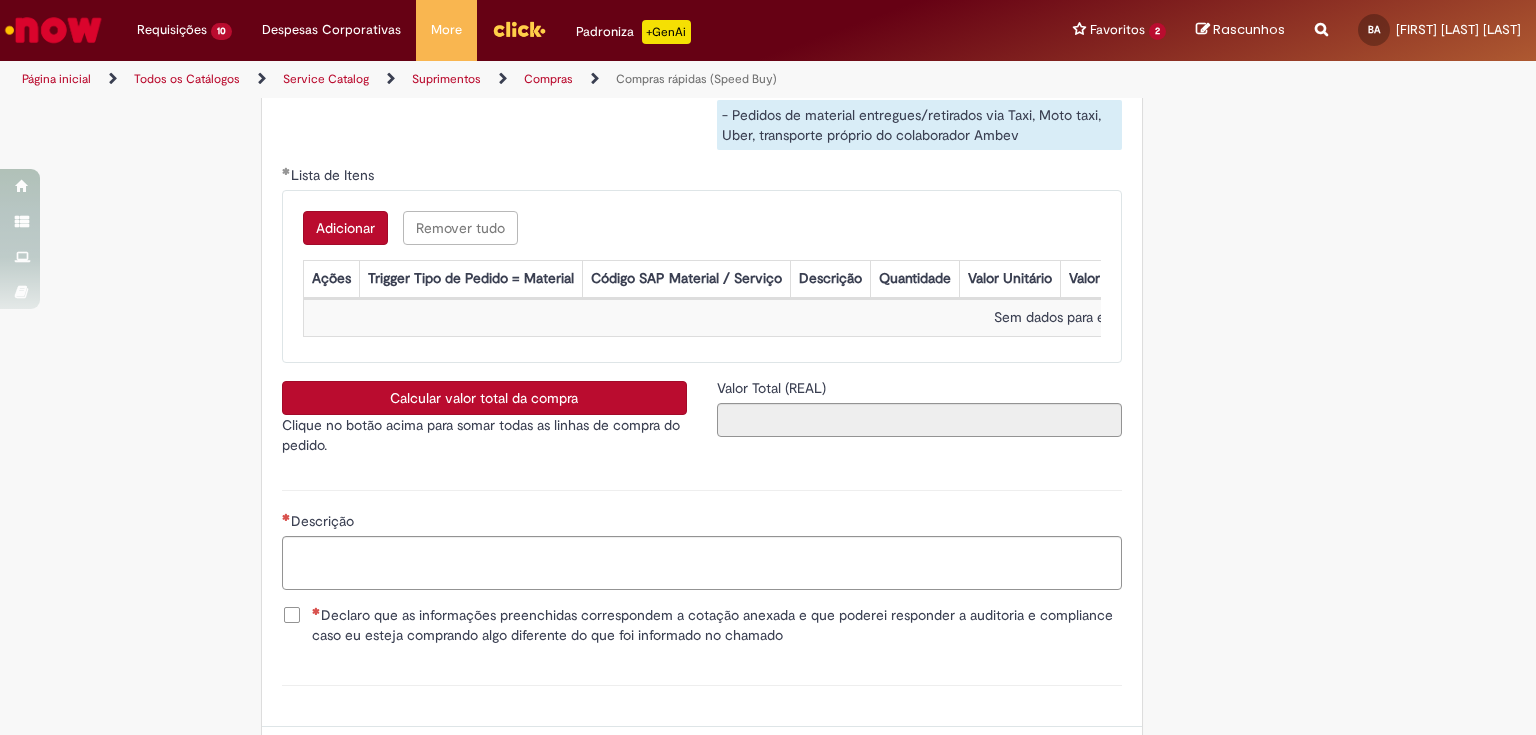 click on "Adicionar" at bounding box center [345, 228] 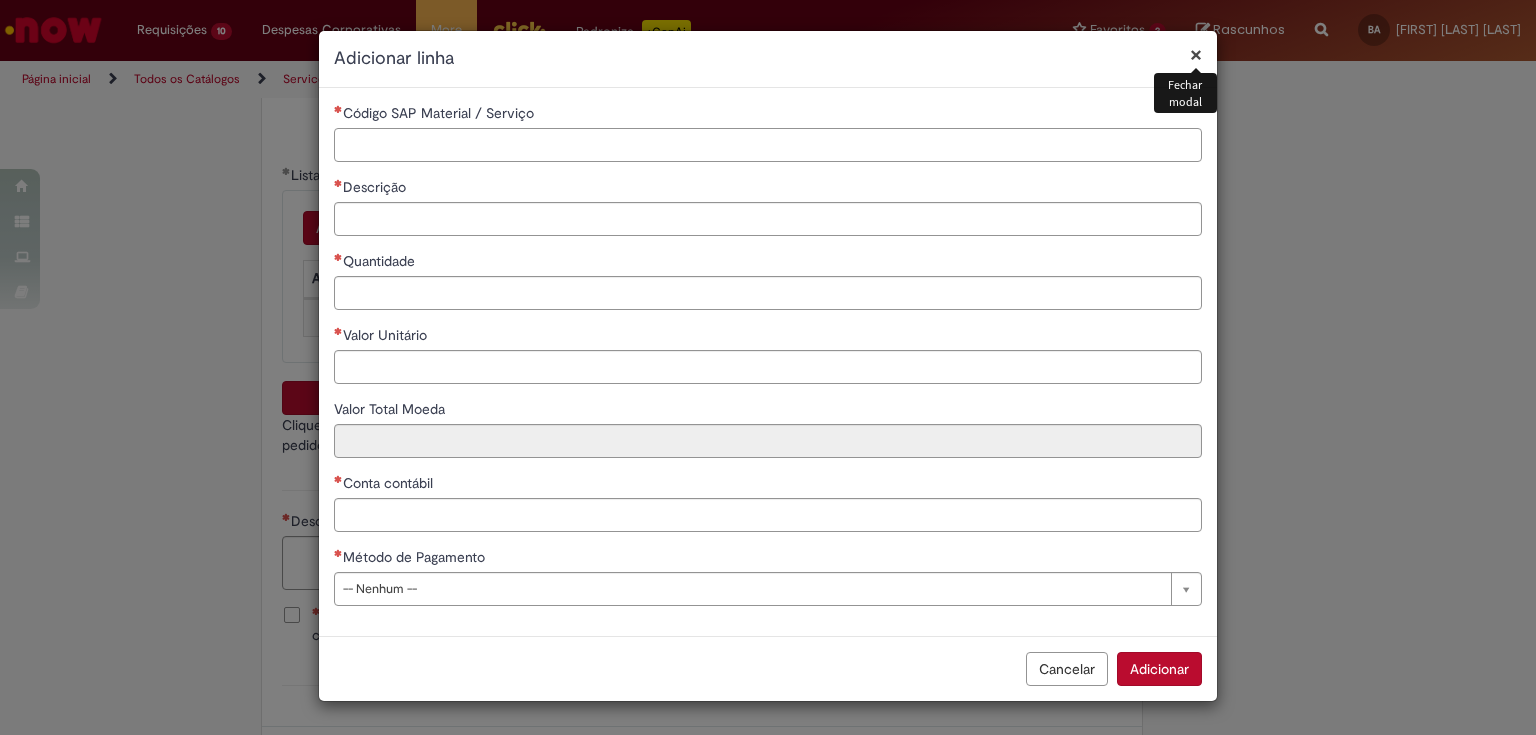 click on "Código SAP Material / Serviço" at bounding box center [768, 145] 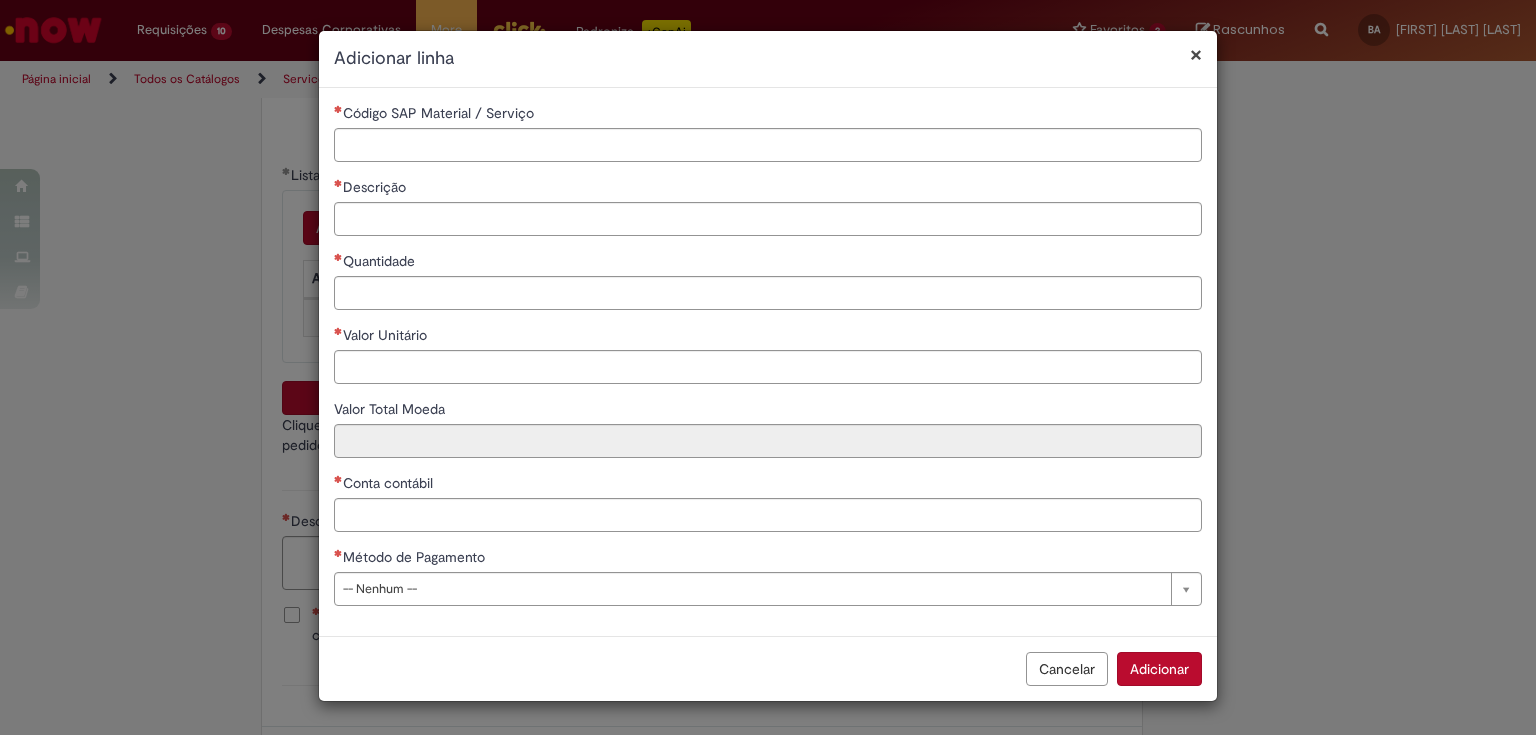 click on "**********" at bounding box center (768, 367) 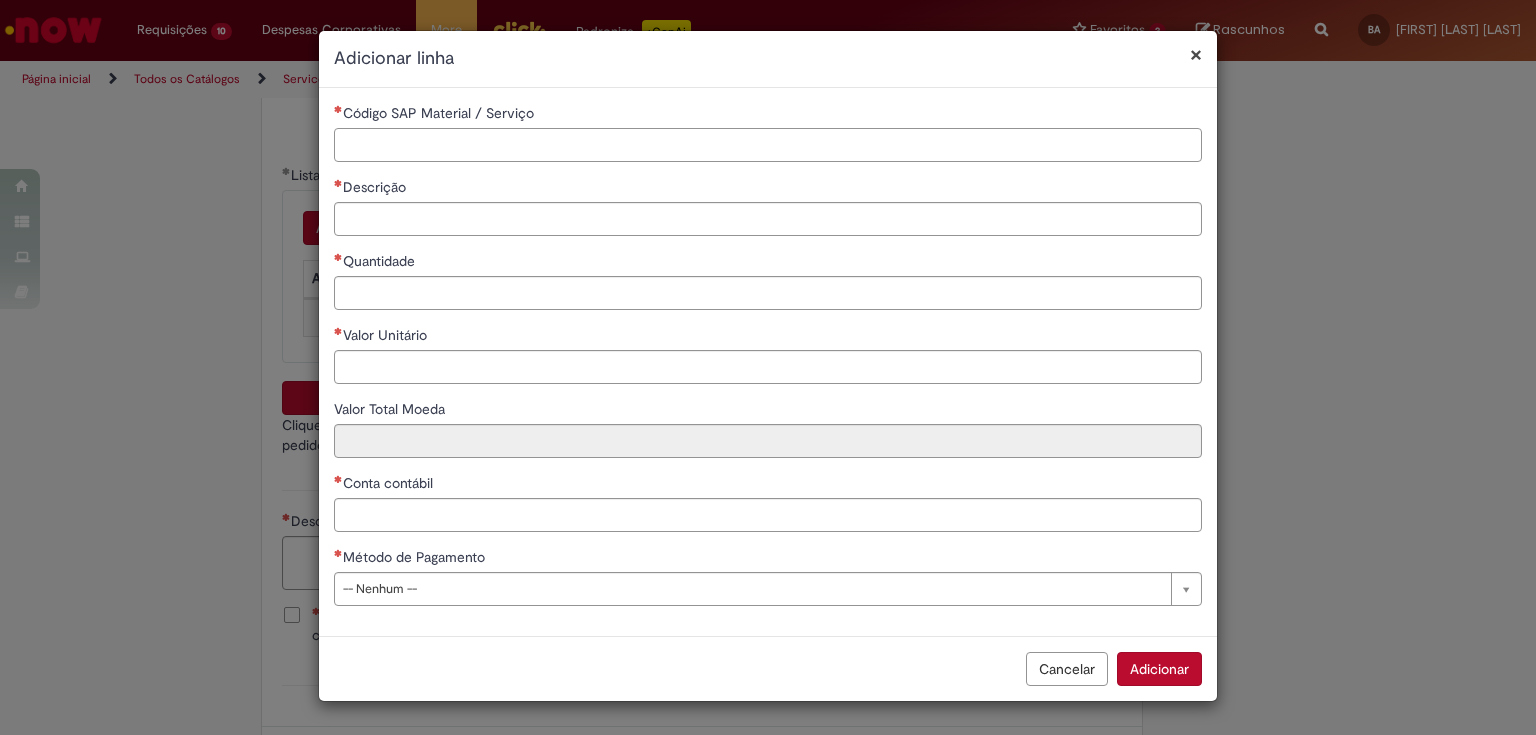 click on "Código SAP Material / Serviço" at bounding box center [768, 145] 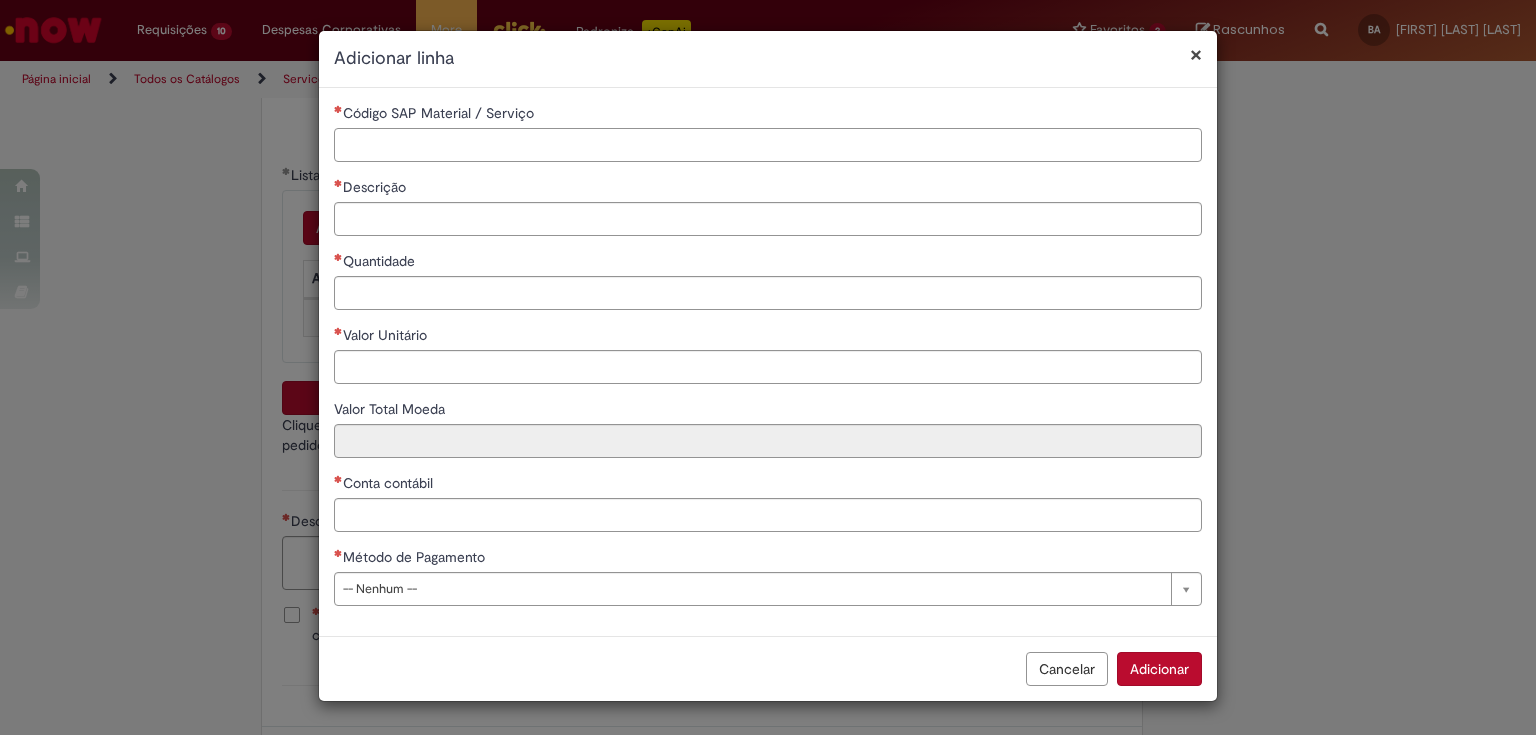 paste on "********" 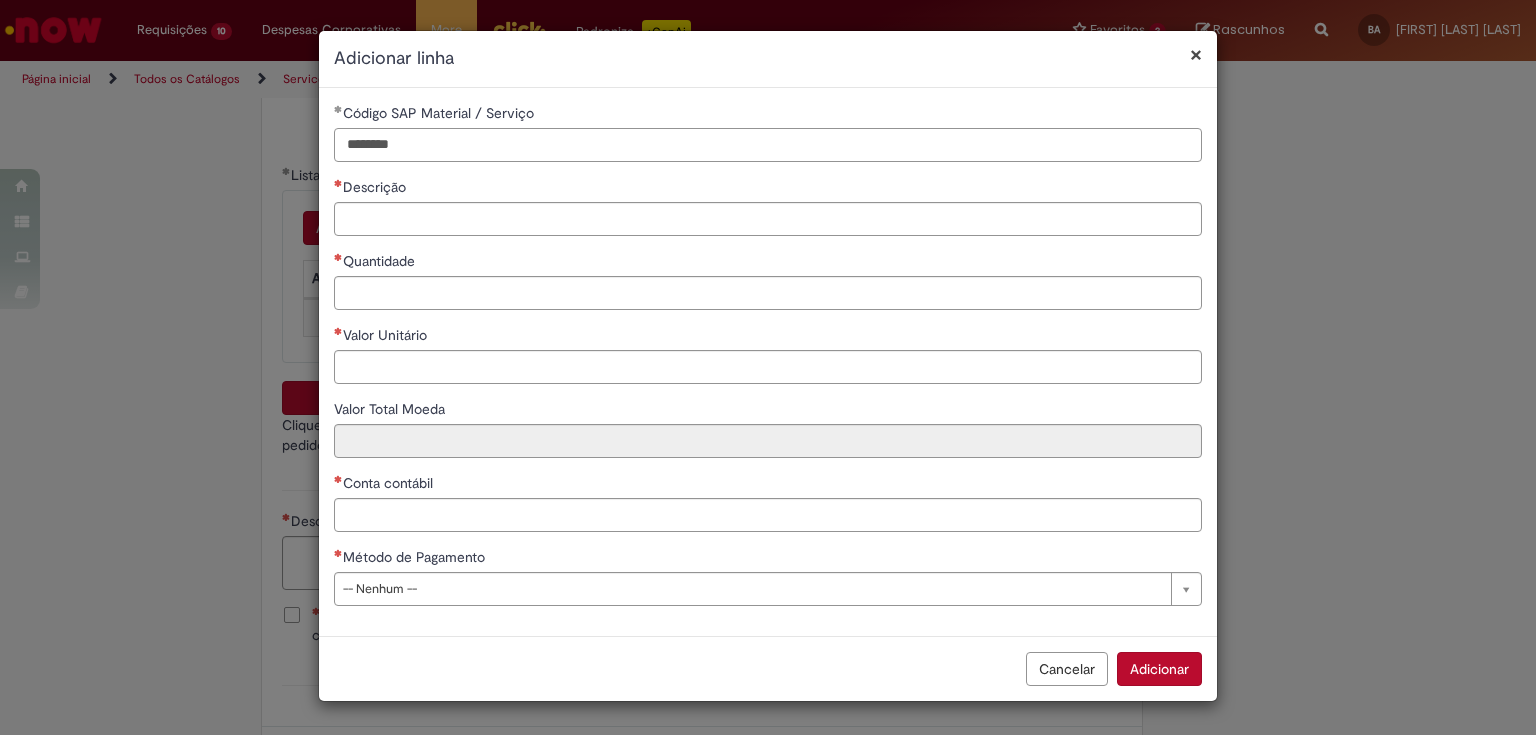 type on "********" 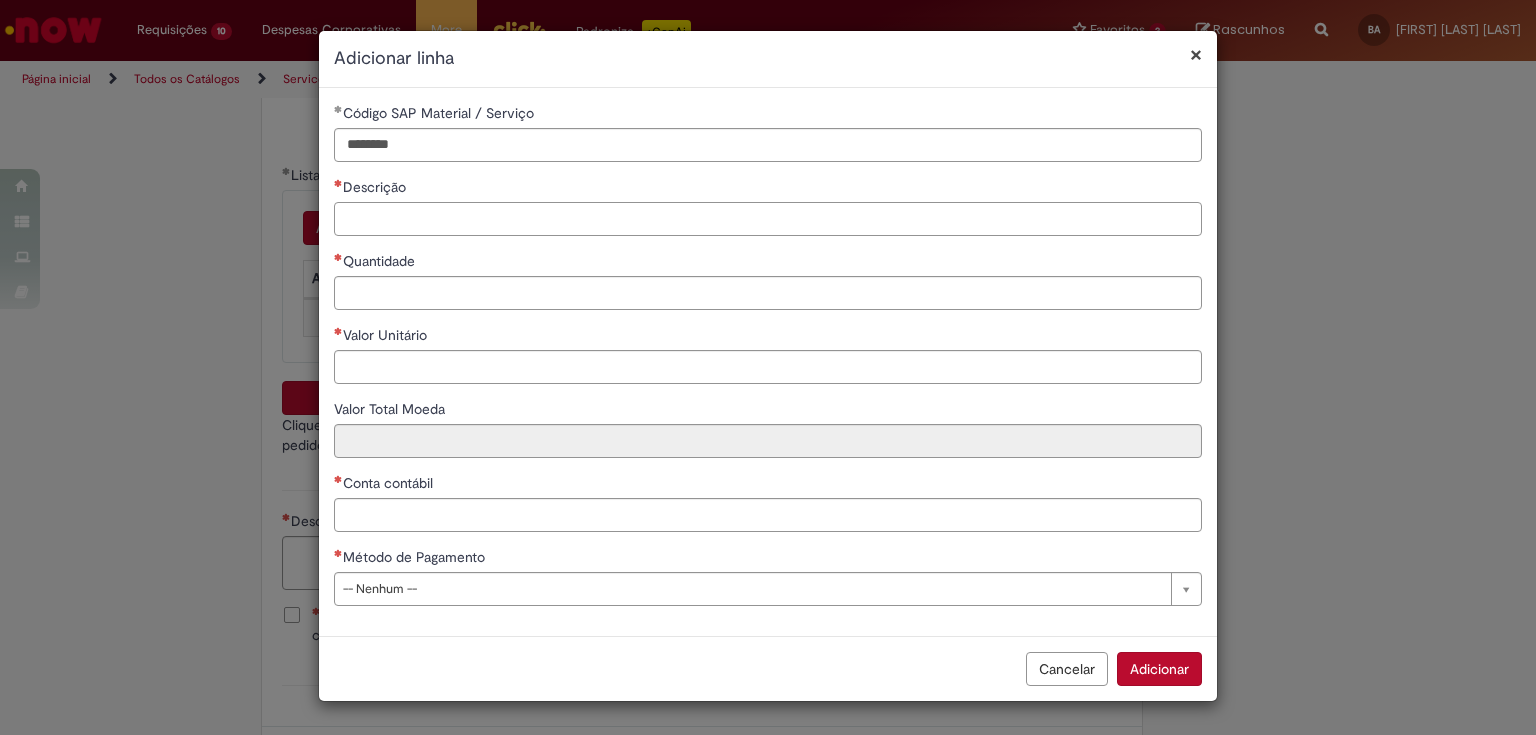 click on "Descrição" at bounding box center (768, 219) 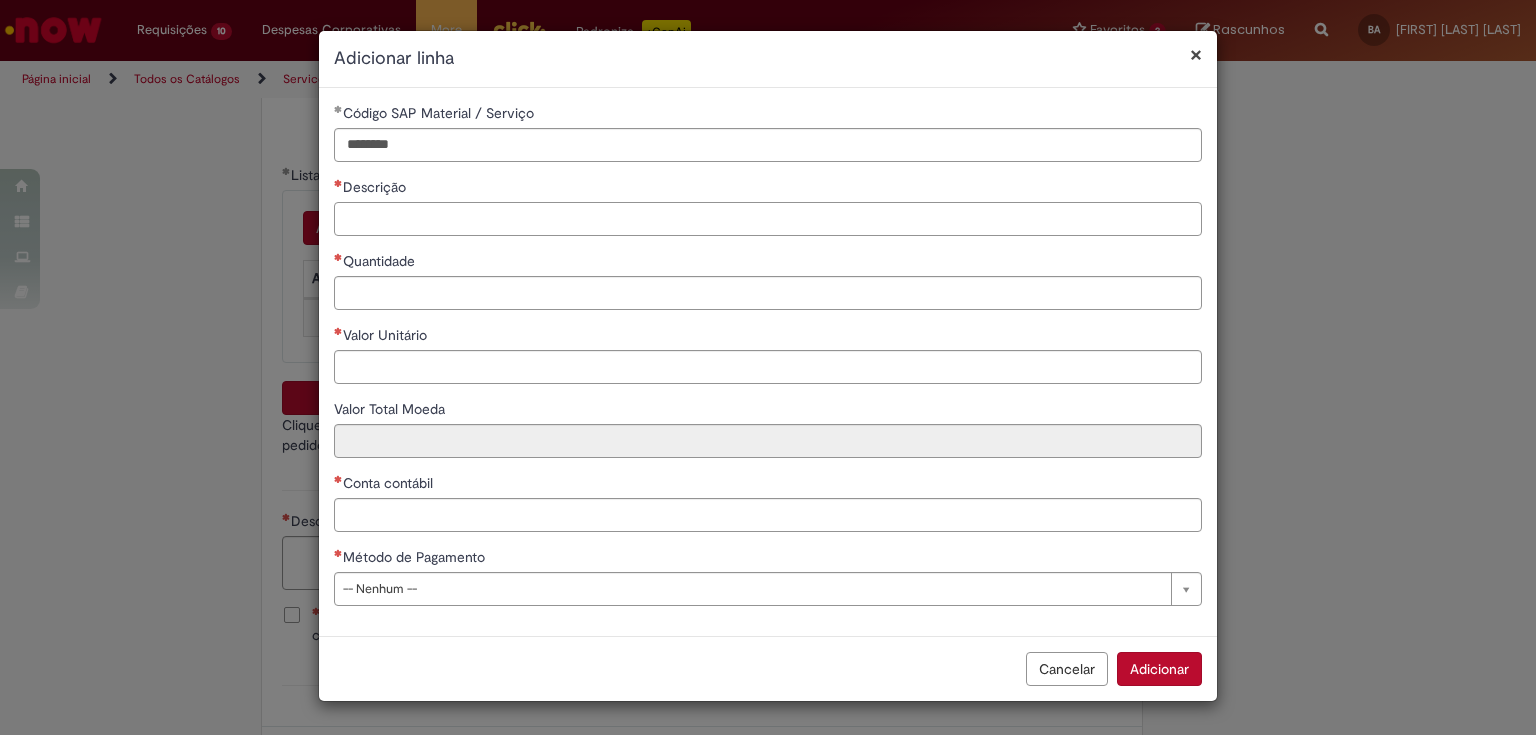 paste on "**********" 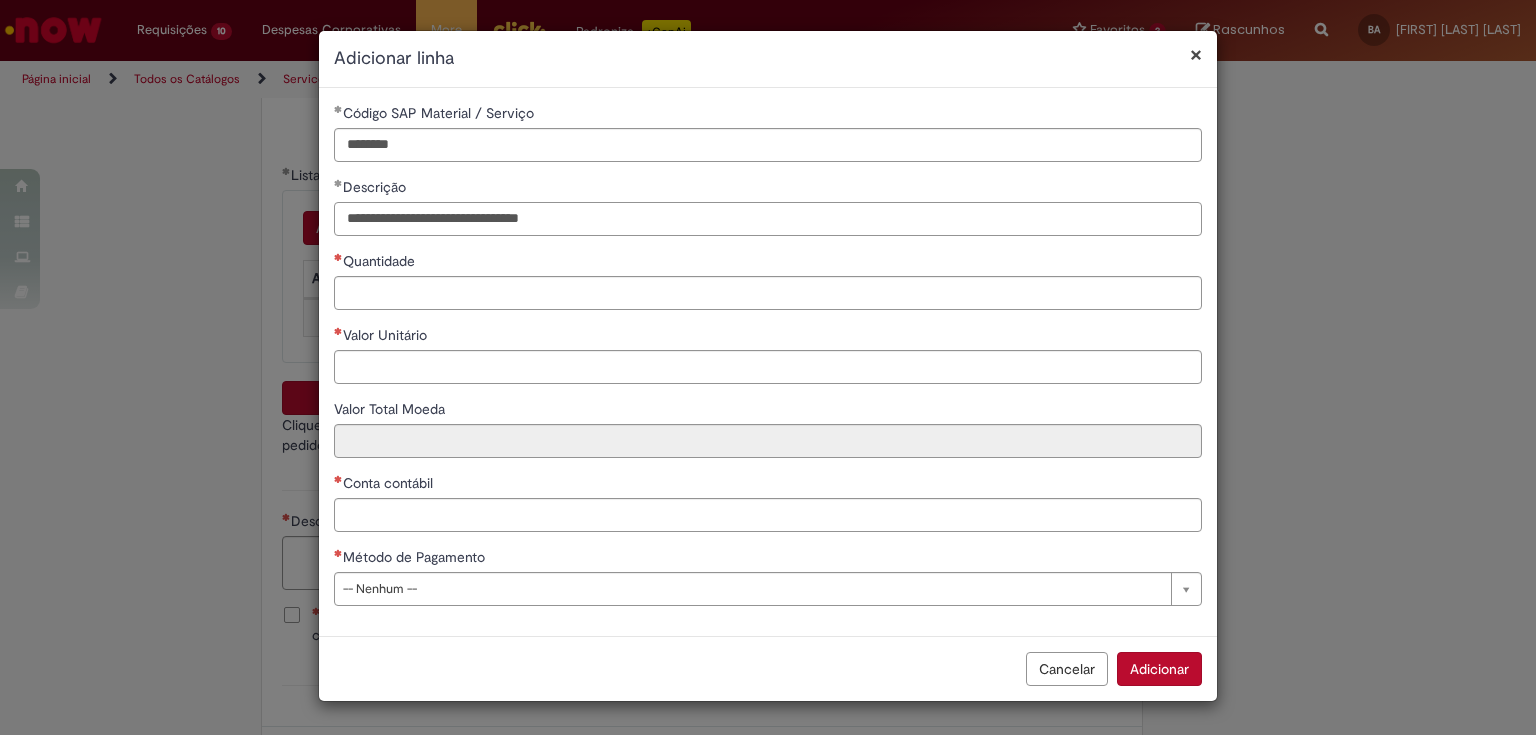 click on "**********" at bounding box center (768, 219) 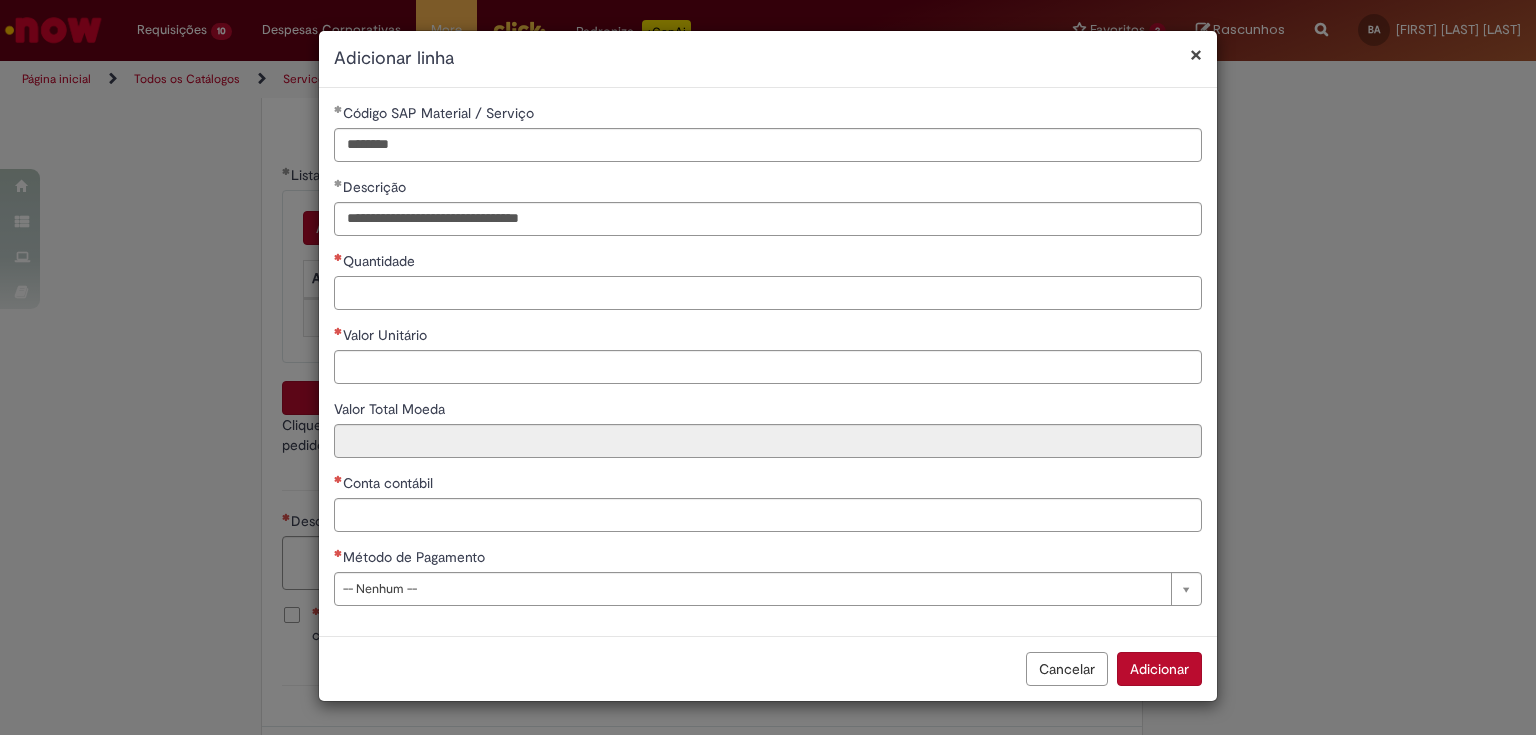 click on "Quantidade" at bounding box center [768, 293] 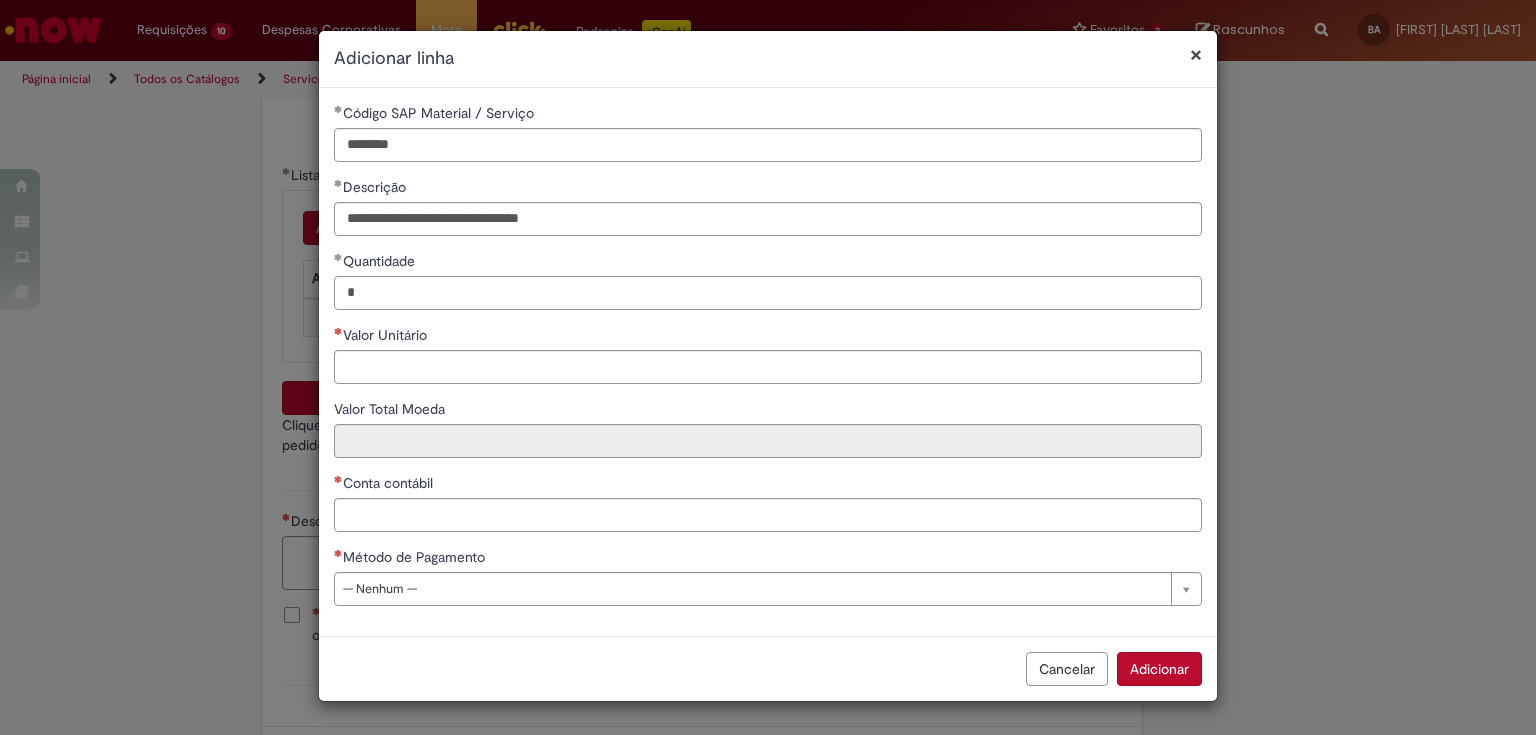 type on "*" 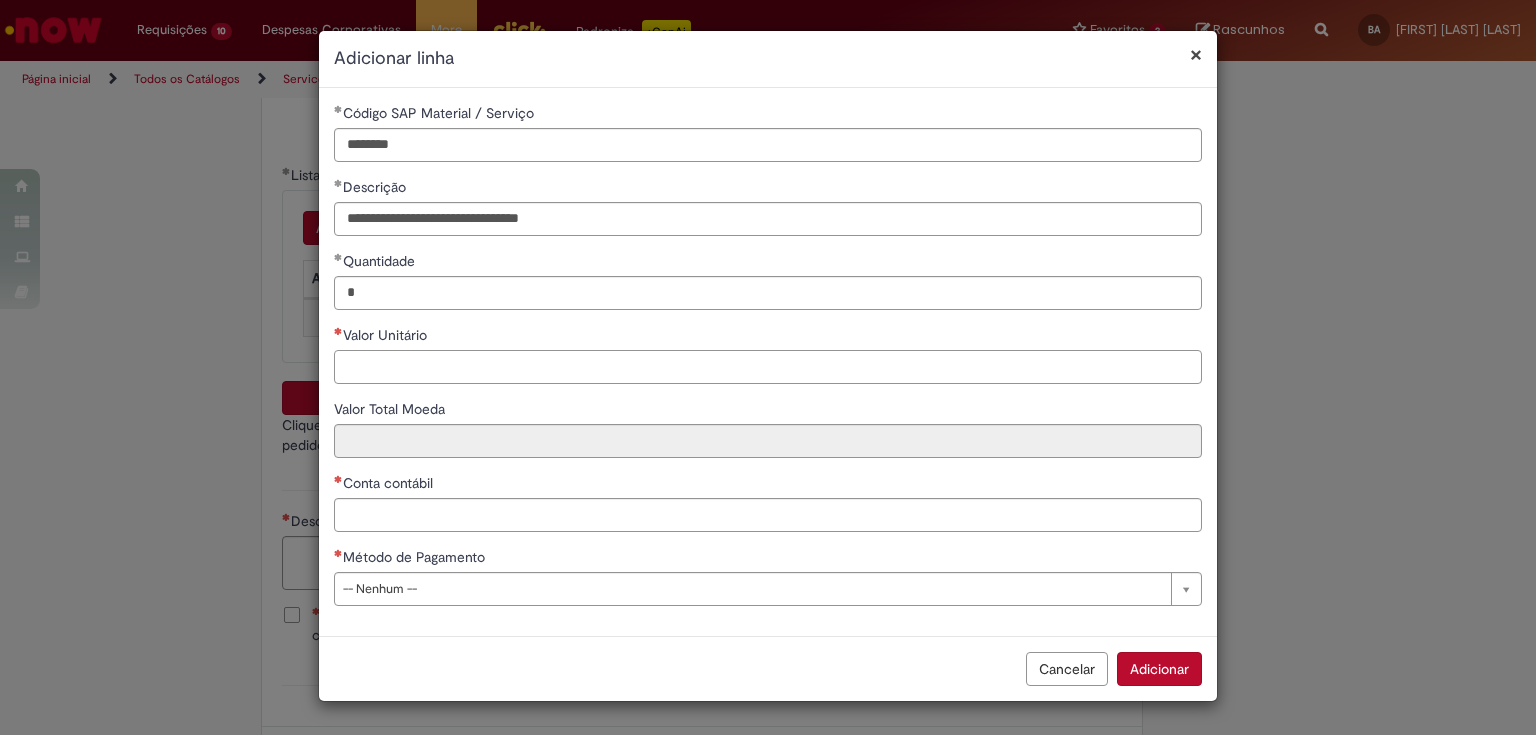 click on "Valor Unitário" at bounding box center (768, 367) 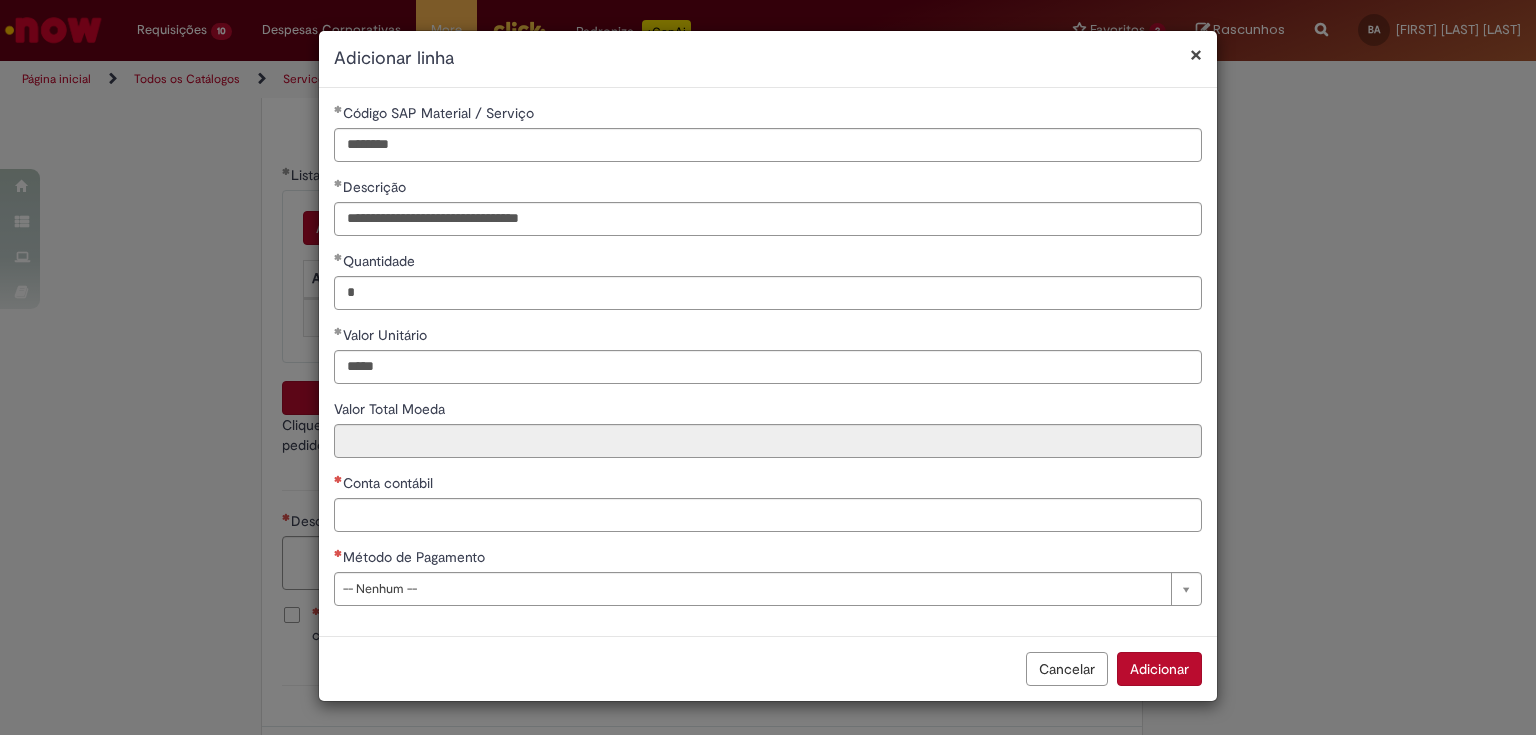 type on "********" 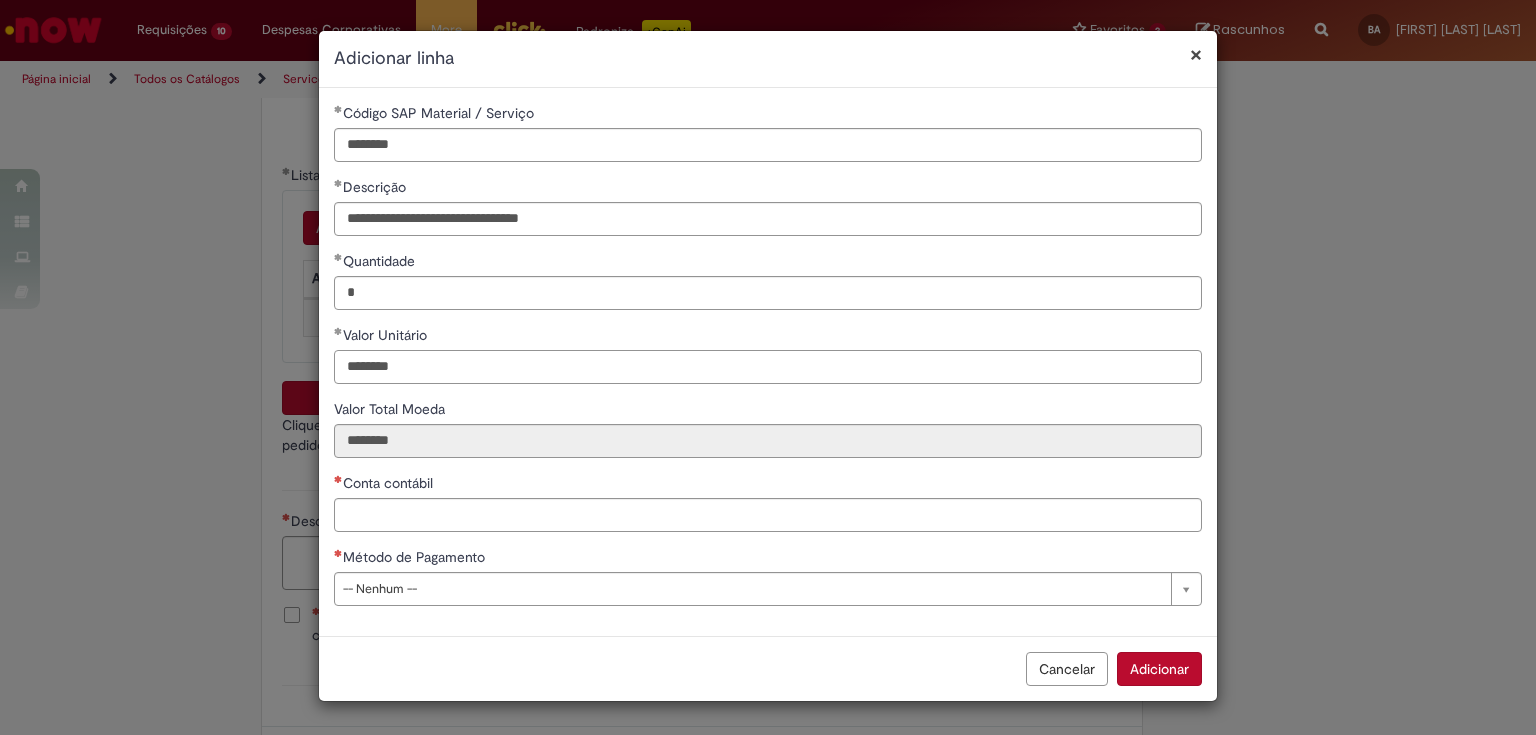 type on "********" 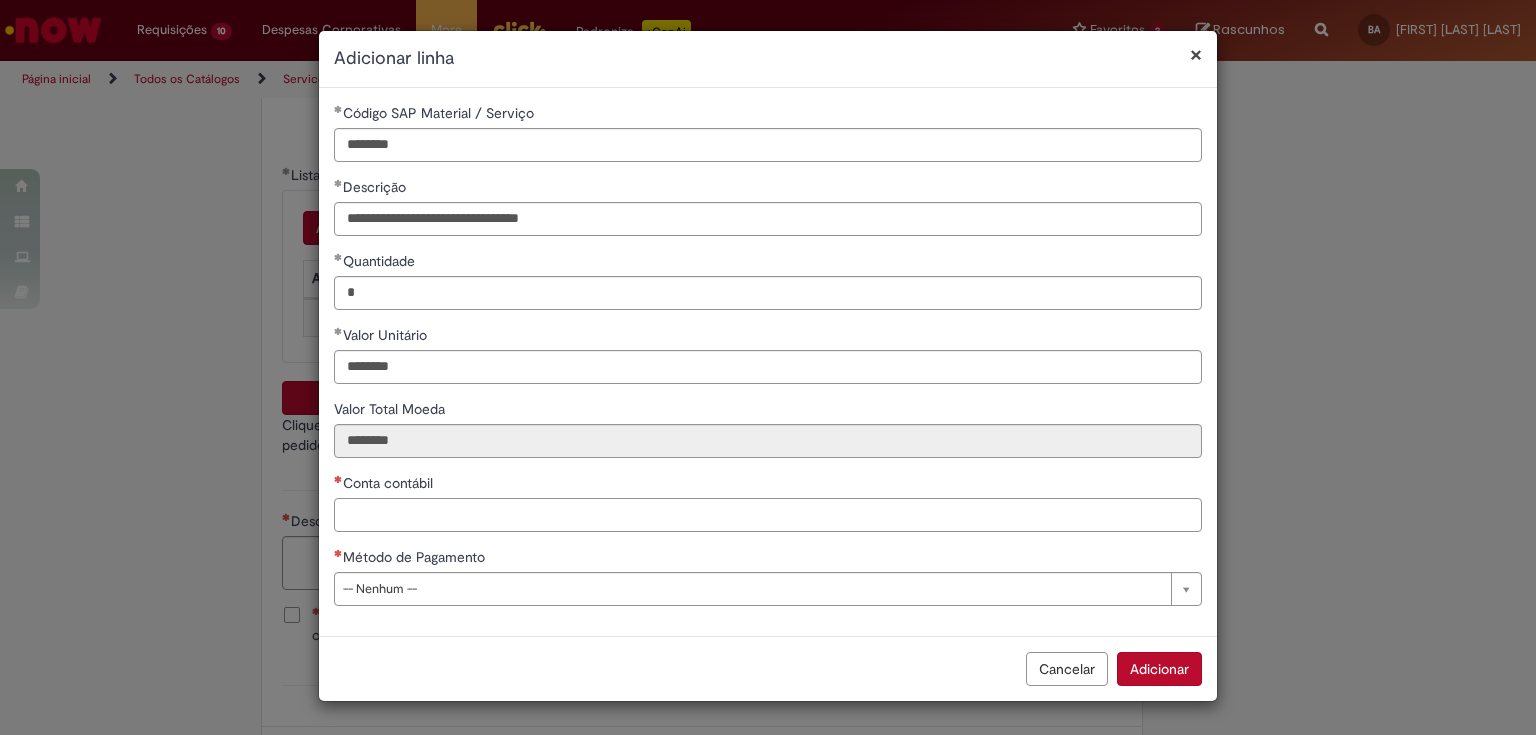 type on "********" 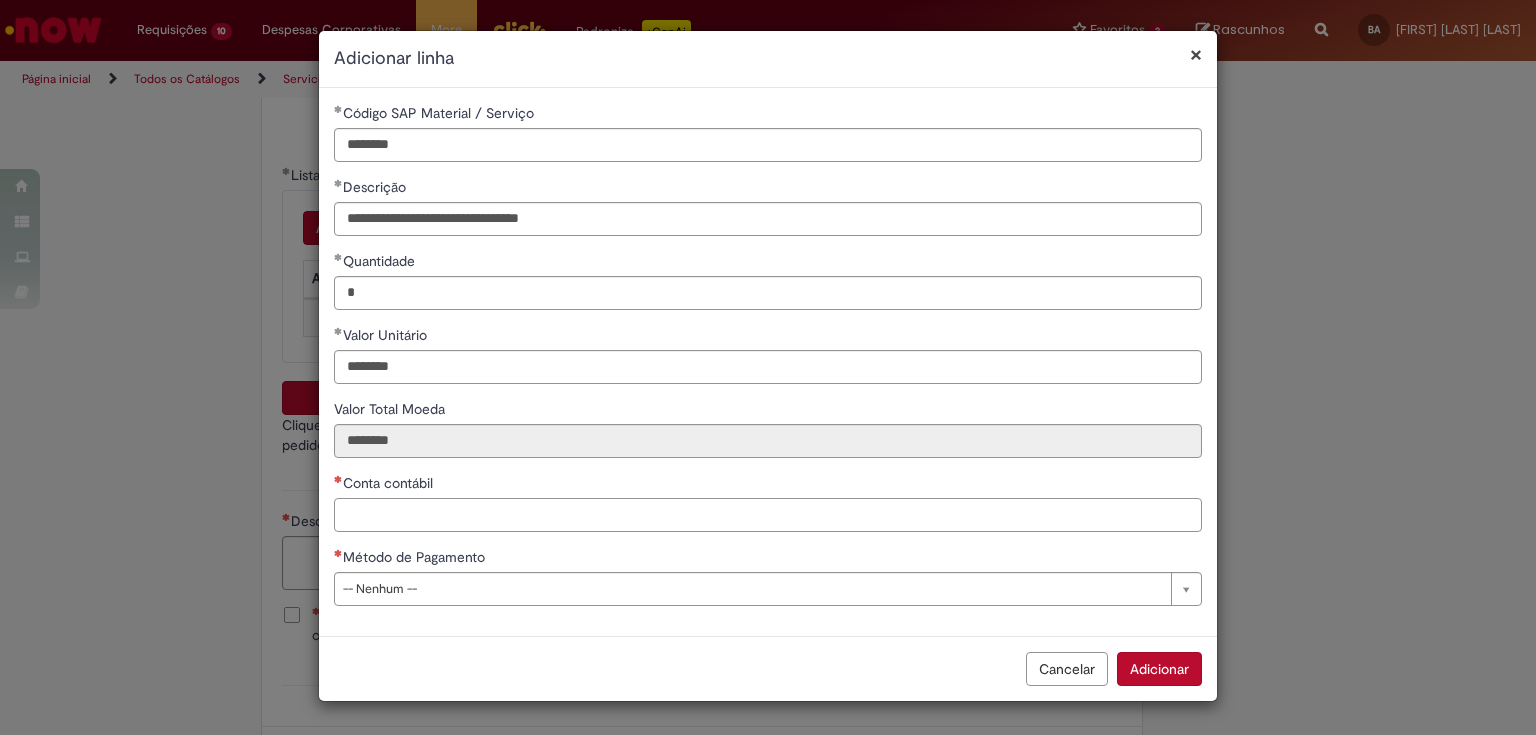 paste on "********" 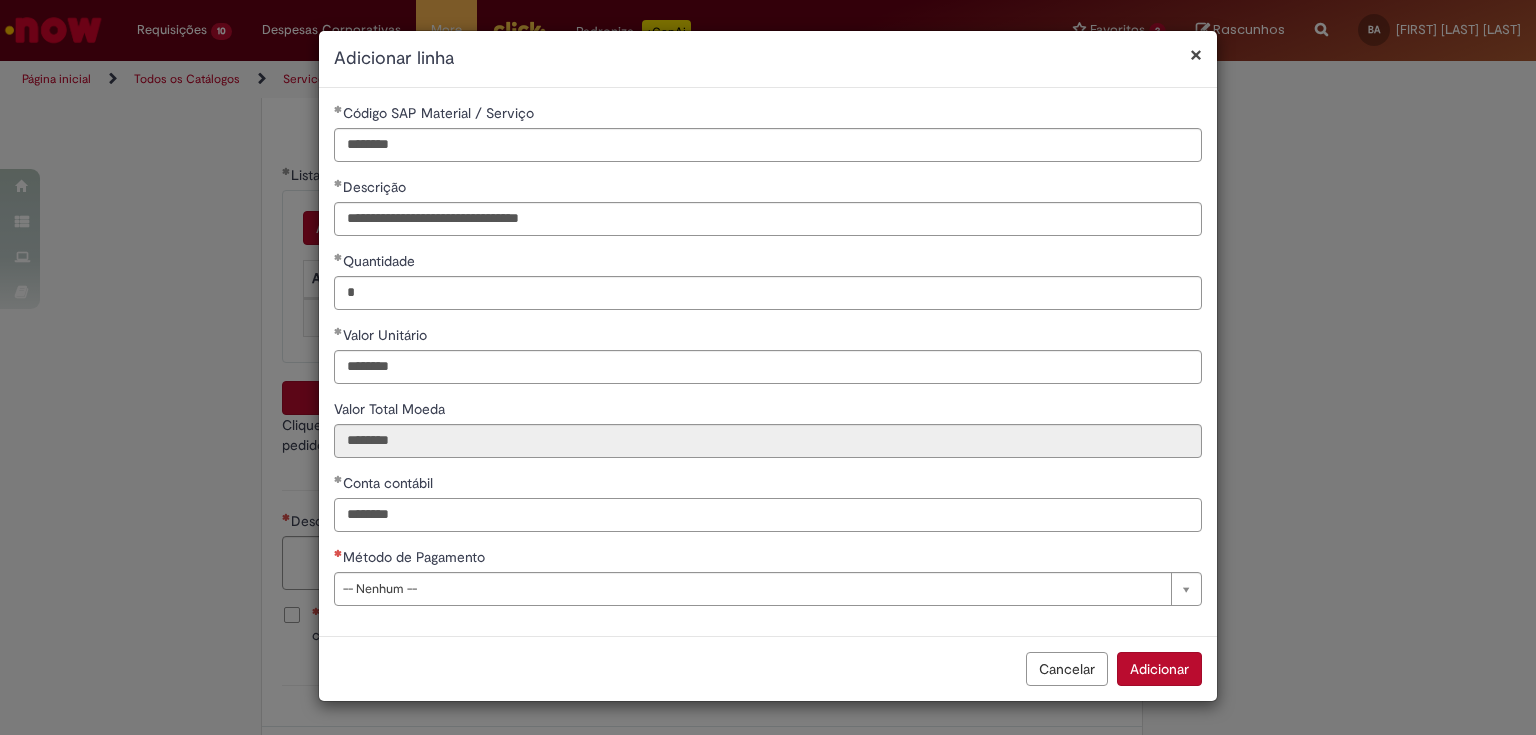 type on "********" 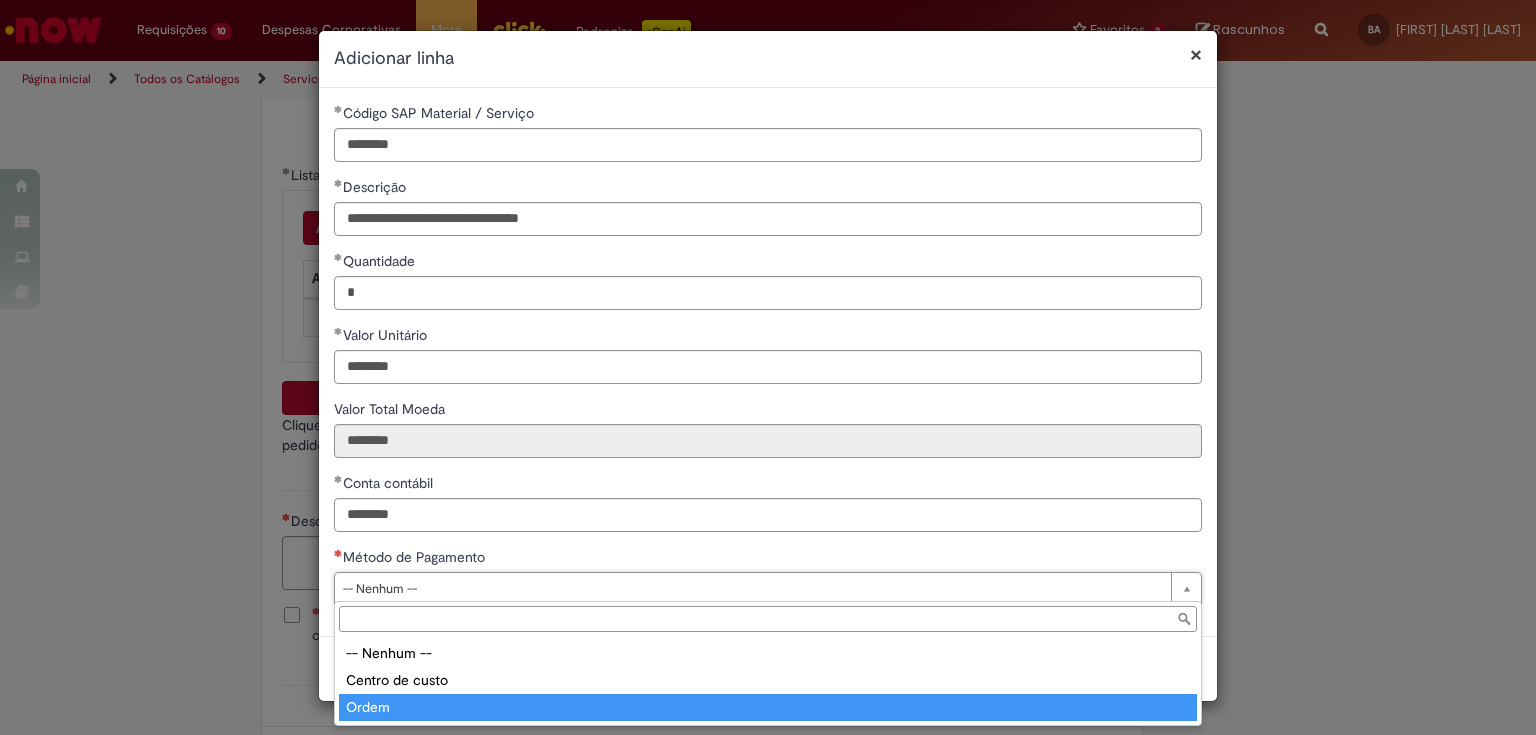 type on "*****" 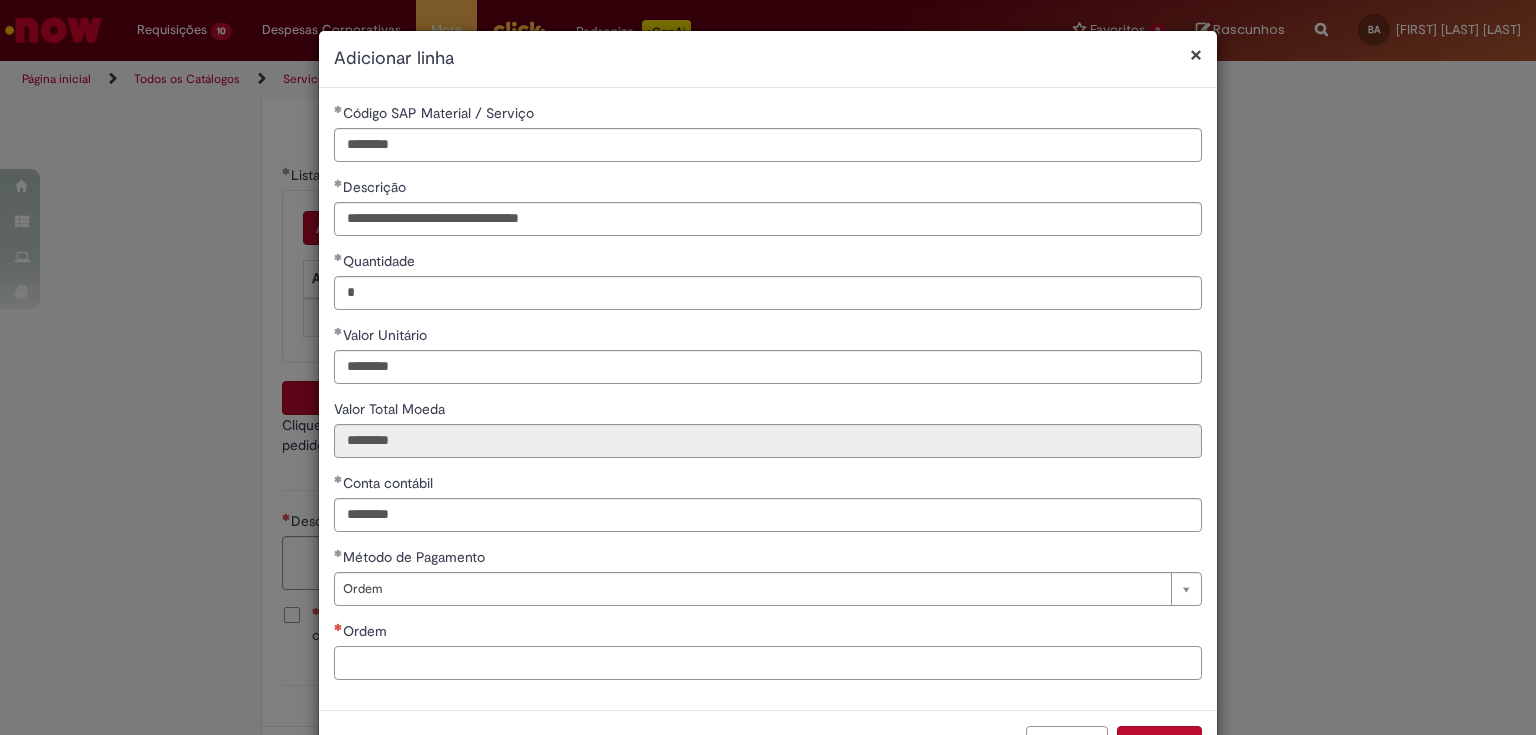click on "Ordem" at bounding box center (768, 663) 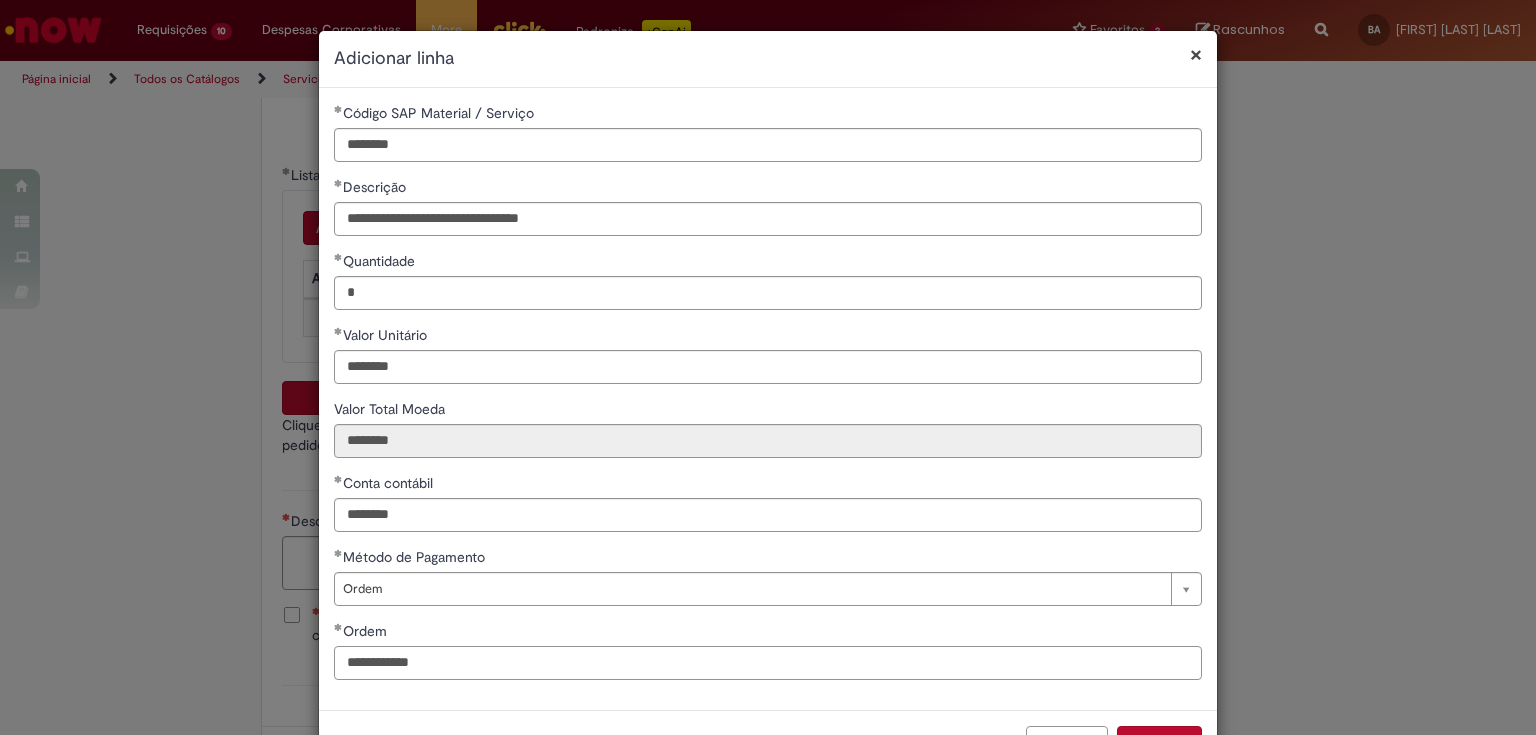 scroll, scrollTop: 69, scrollLeft: 0, axis: vertical 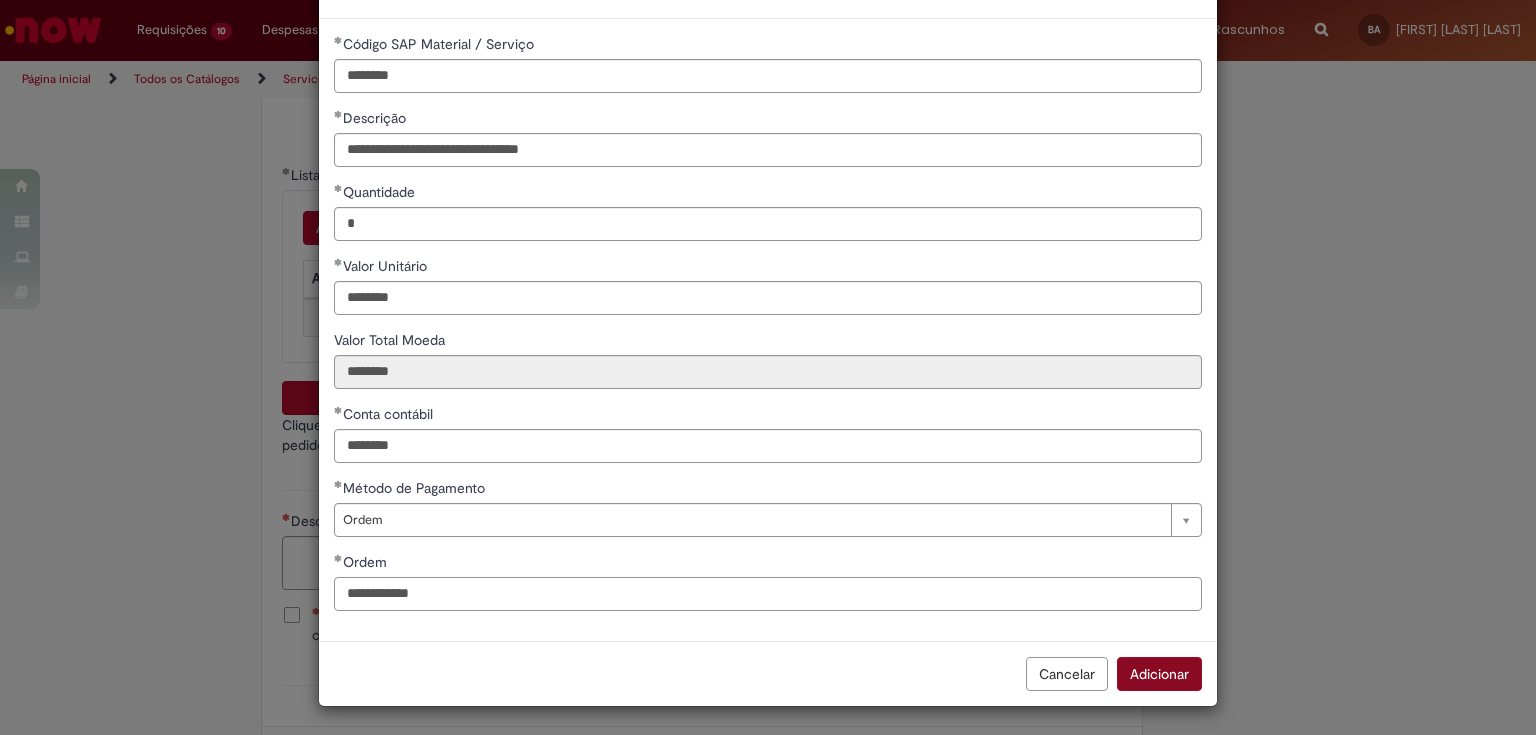 type on "**********" 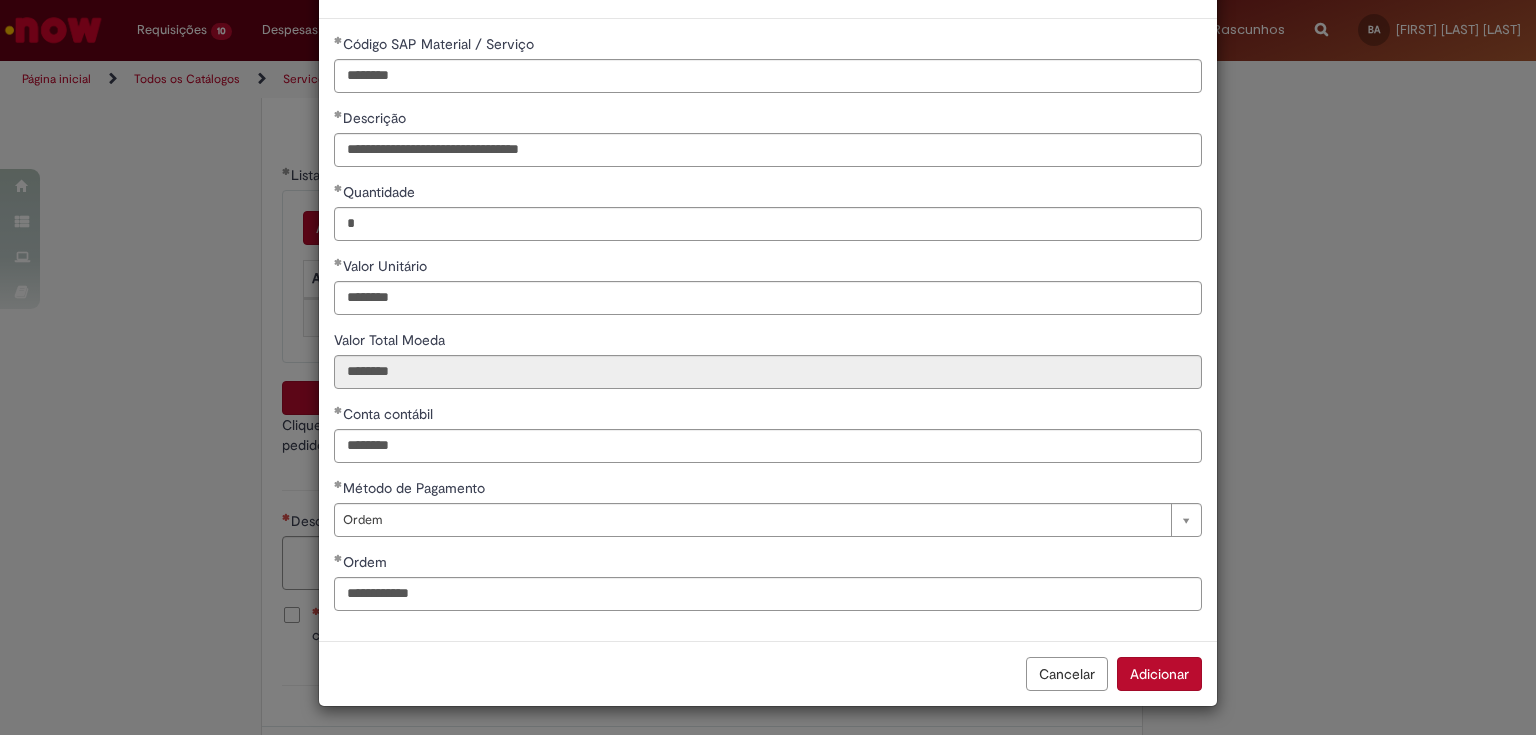 click on "Adicionar" at bounding box center [1159, 674] 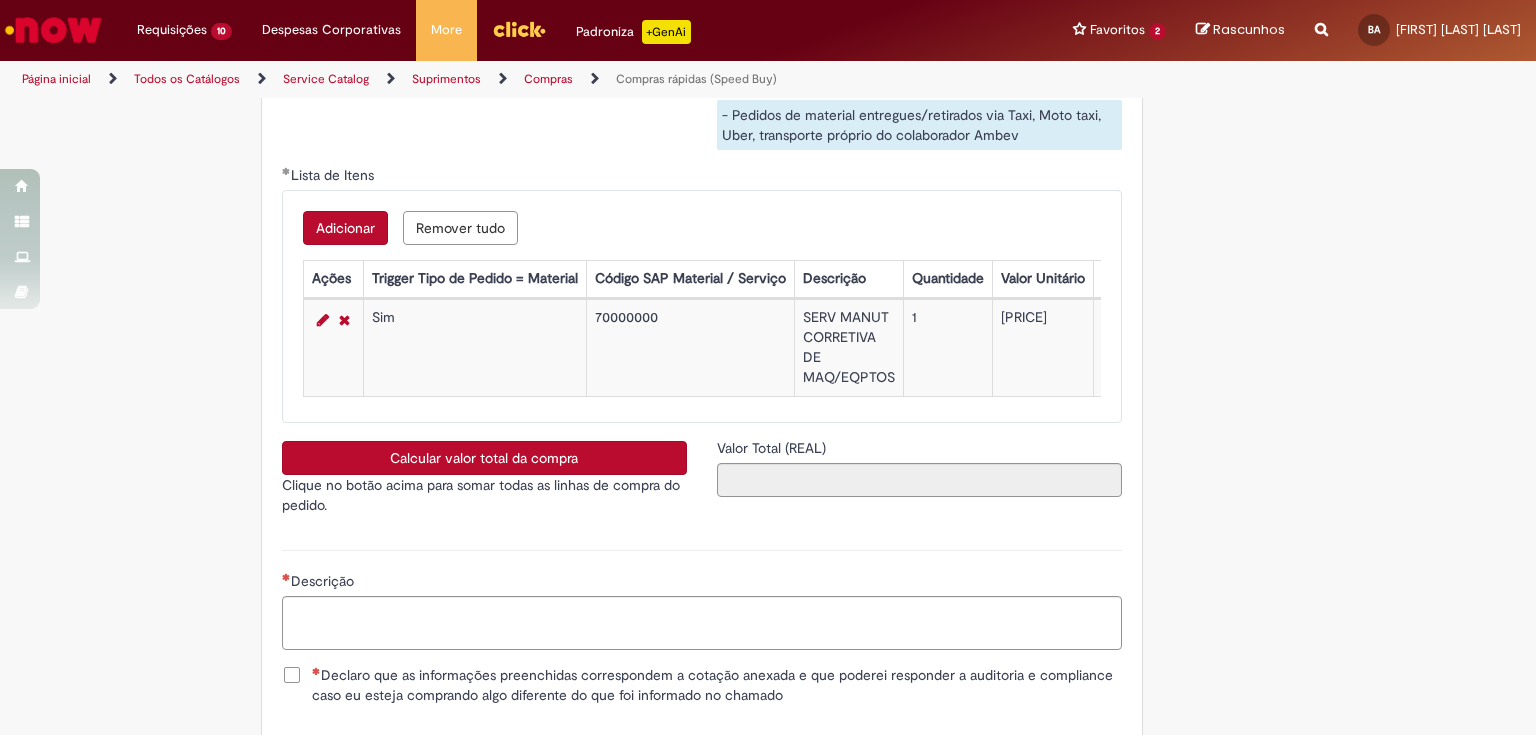 click on "Calcular valor total da compra" at bounding box center [484, 458] 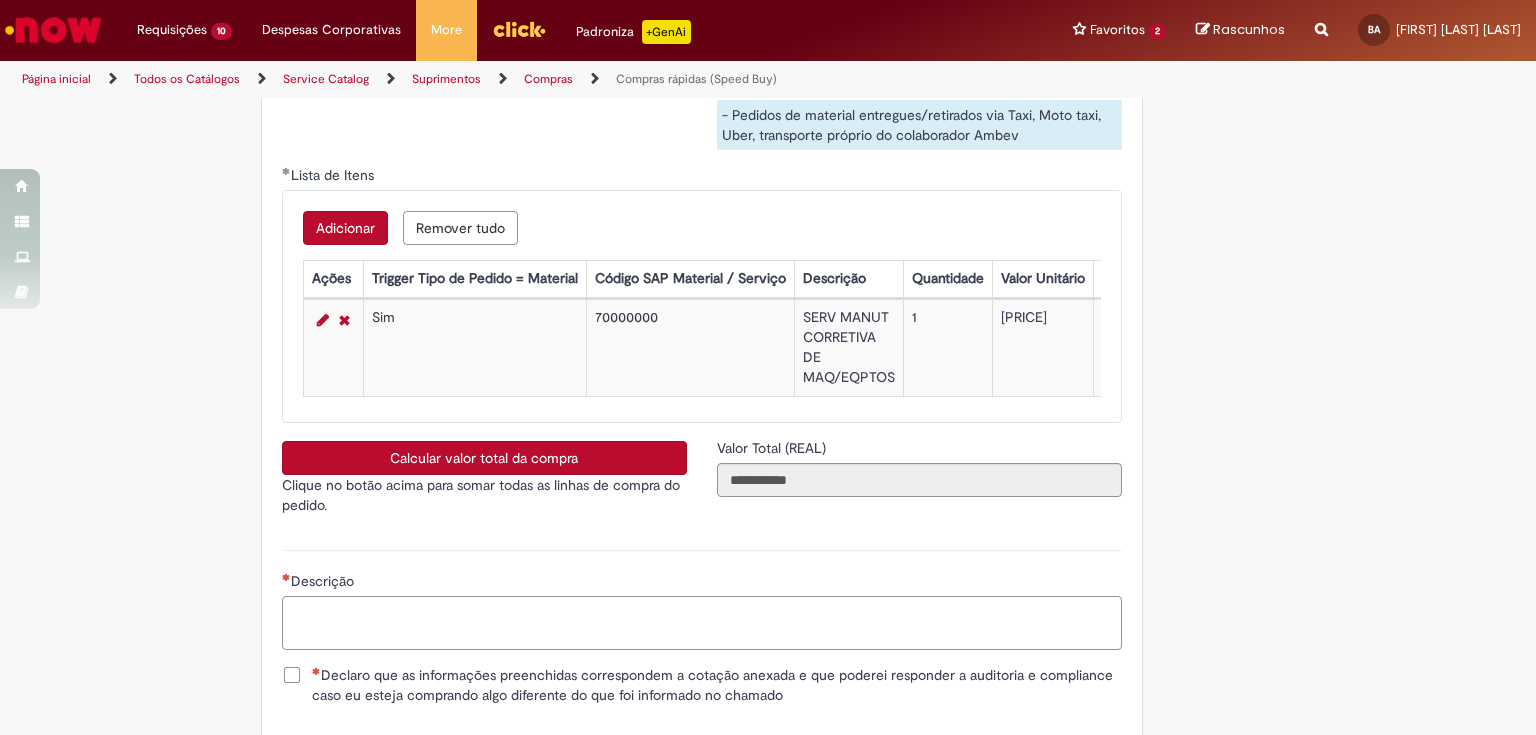 click on "Descrição" at bounding box center (702, 623) 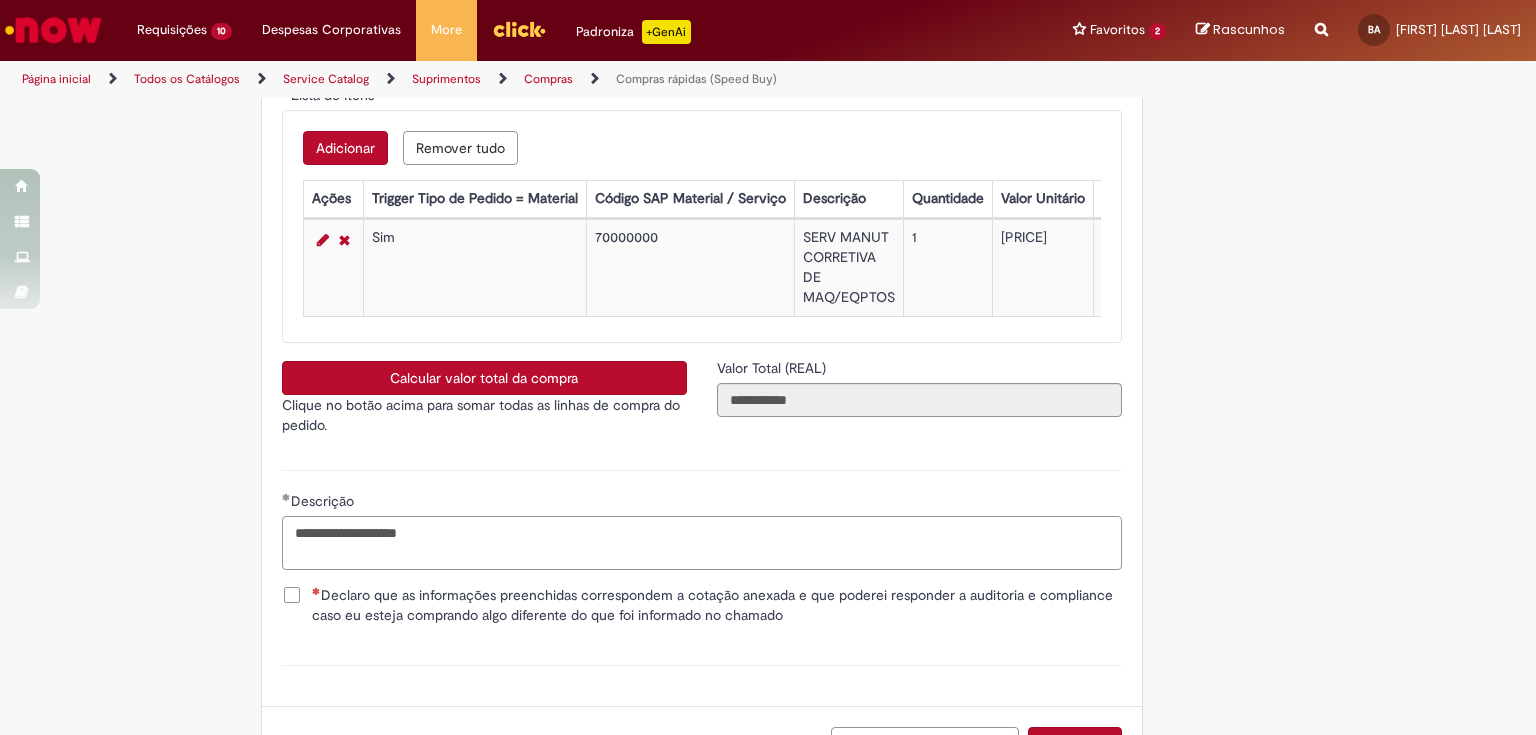 scroll, scrollTop: 3520, scrollLeft: 0, axis: vertical 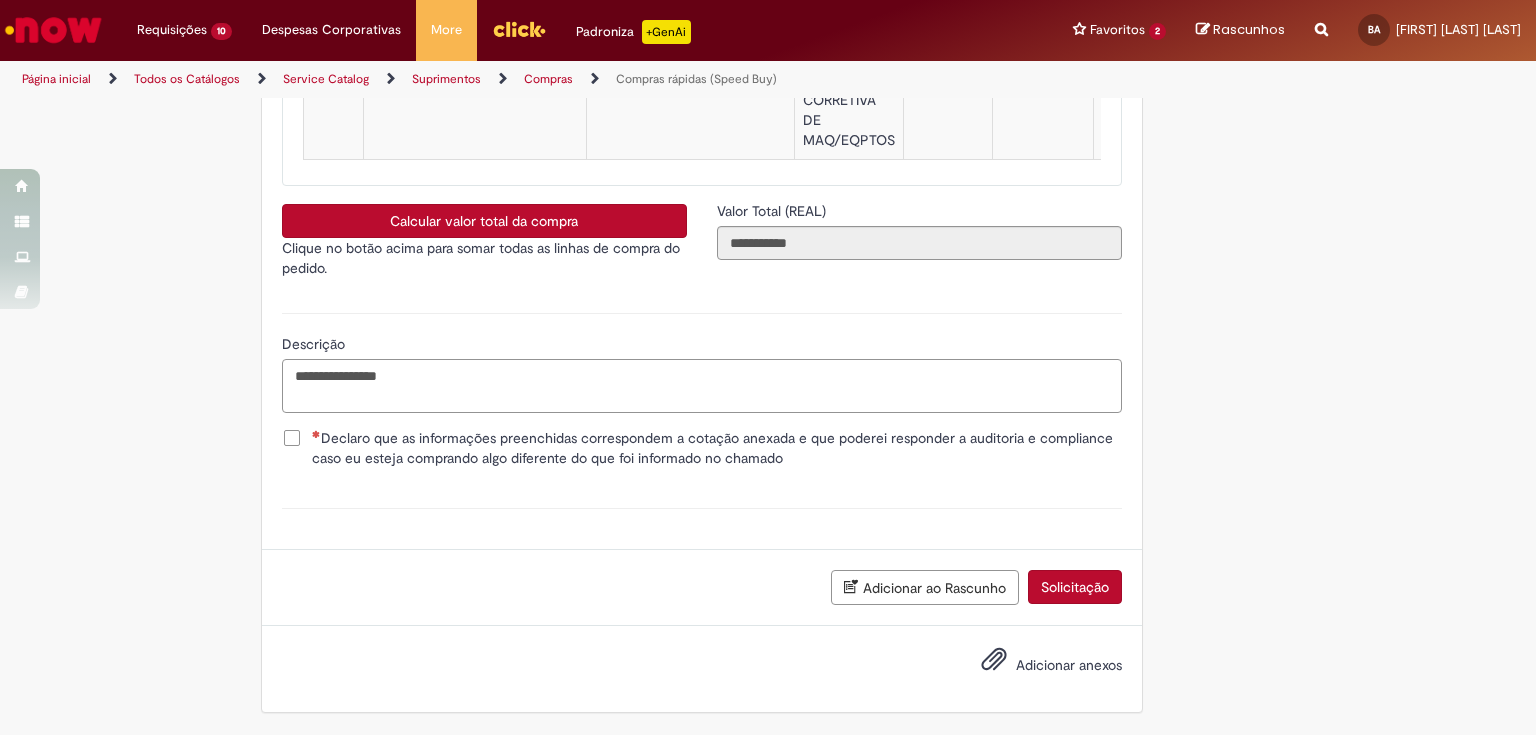 drag, startPoint x: 517, startPoint y: 388, endPoint x: 204, endPoint y: 388, distance: 313 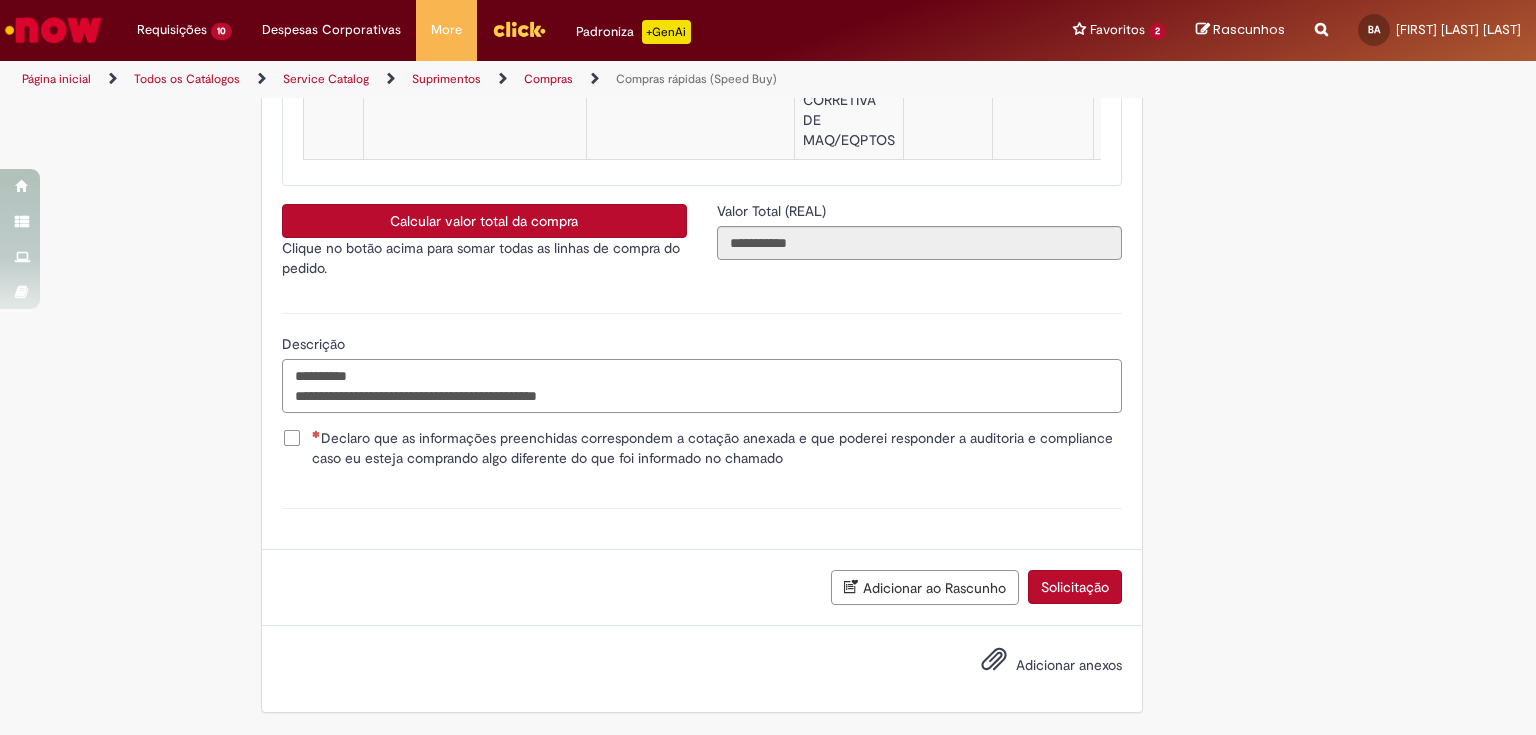 type on "**********" 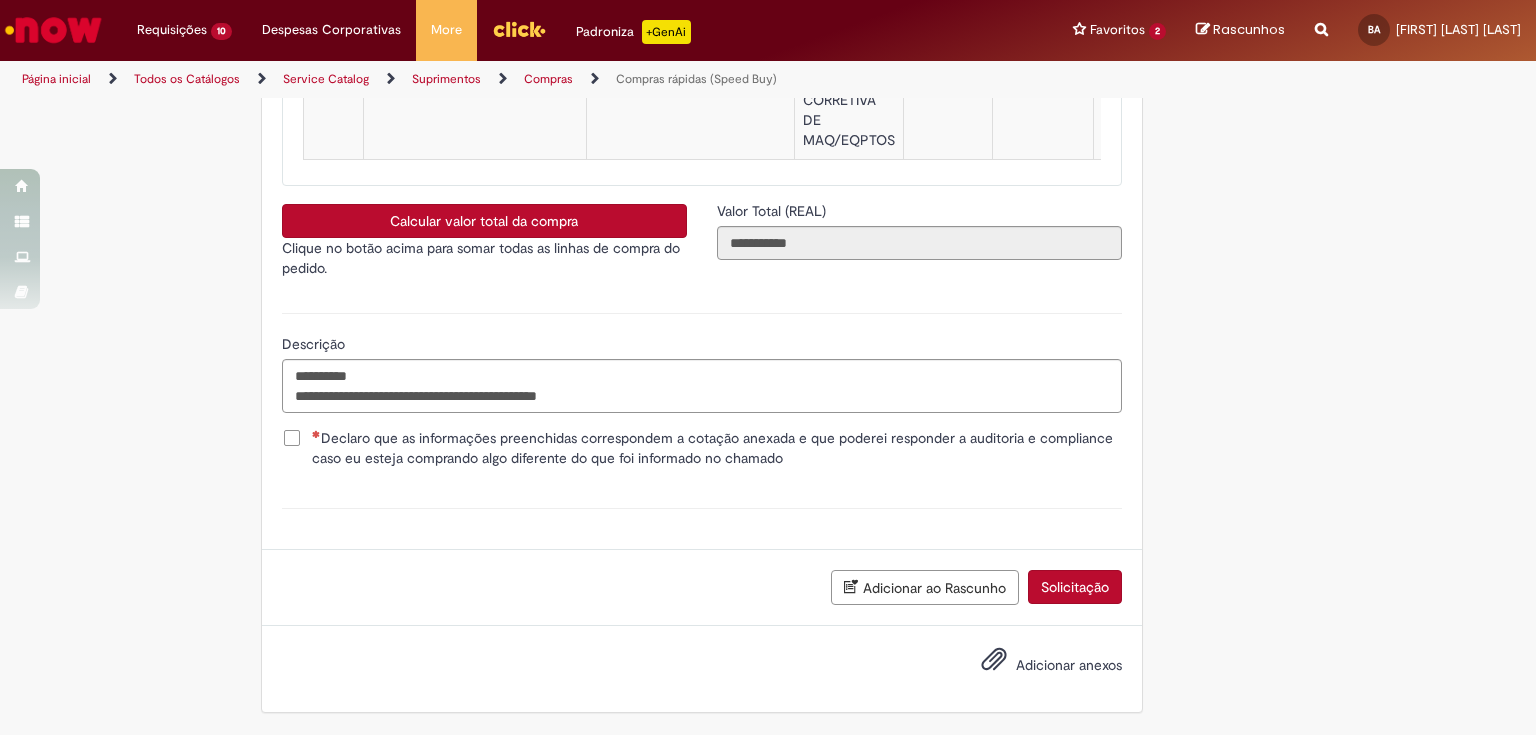 click on "Declaro que as informações preenchidas correspondem a cotação anexada e que poderei responder a auditoria e compliance caso eu esteja comprando algo diferente do que foi informado no chamado" at bounding box center [717, 448] 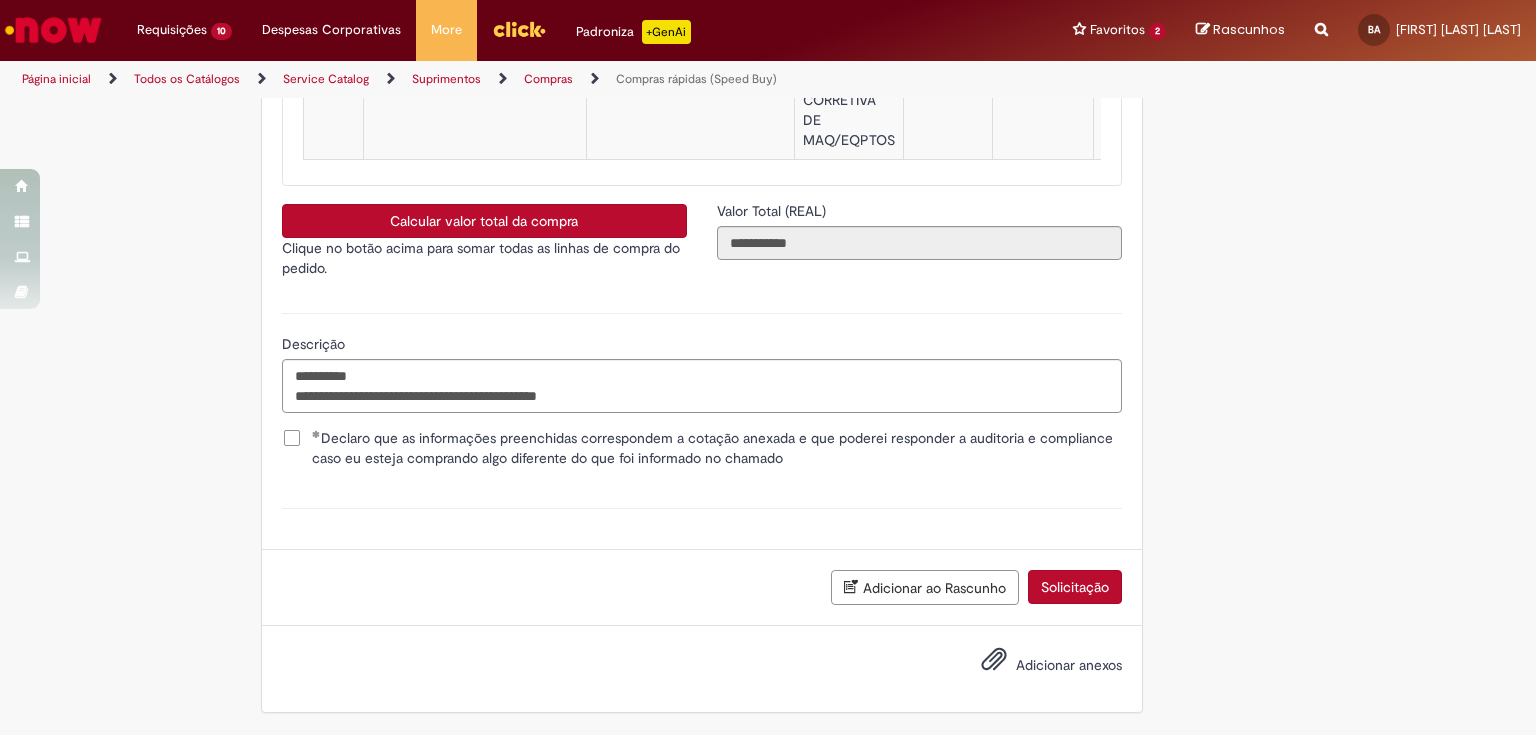 scroll, scrollTop: 3526, scrollLeft: 0, axis: vertical 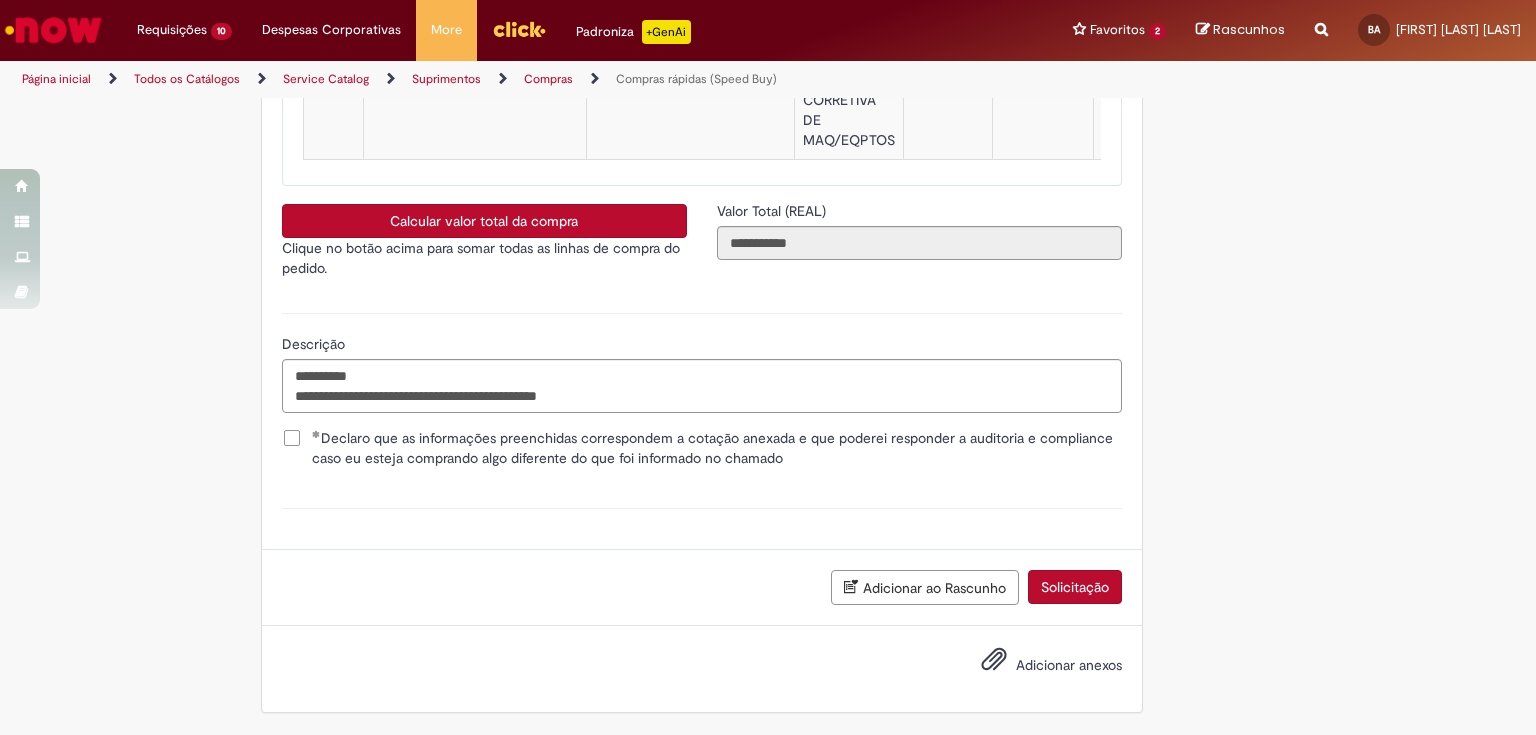 click on "Adicionar anexos" at bounding box center [1037, 666] 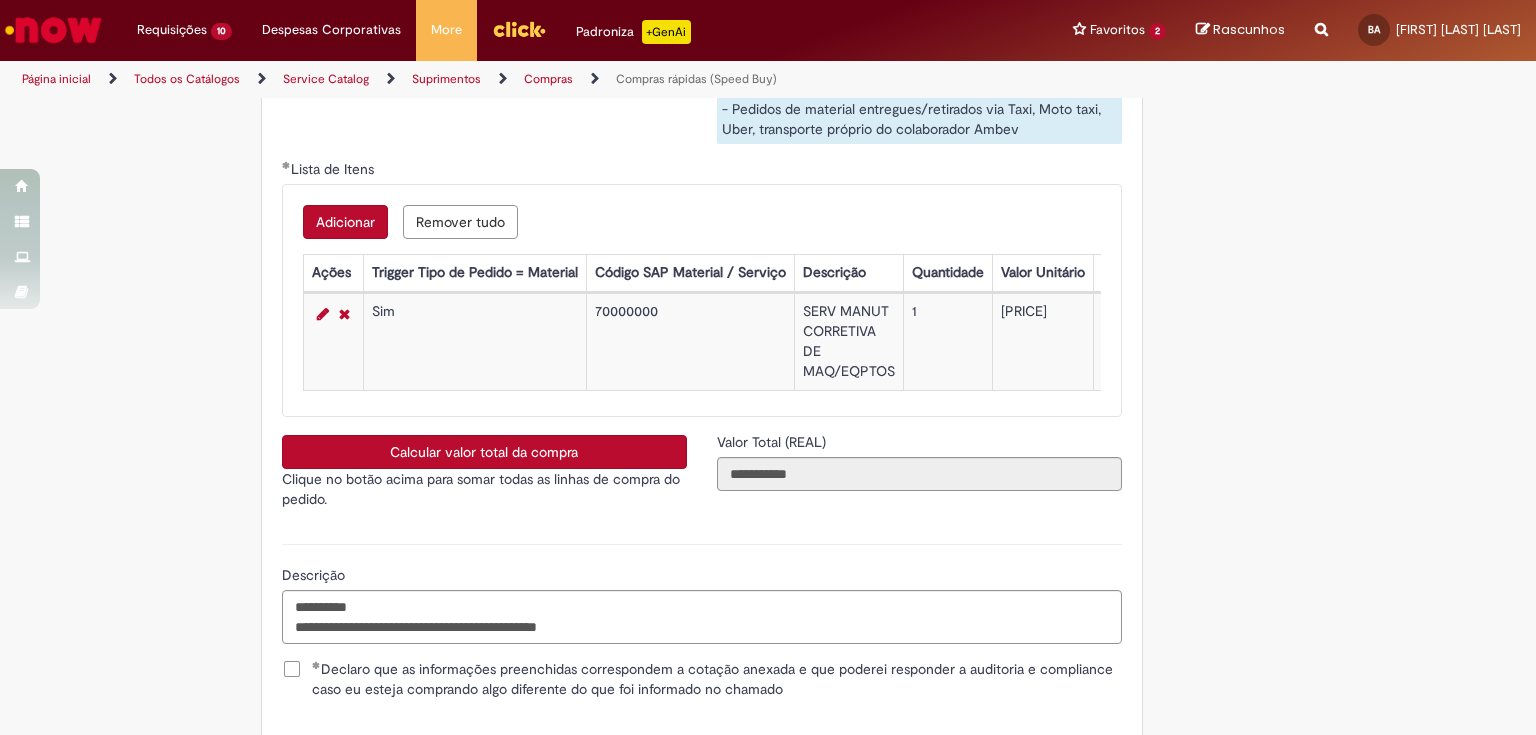 scroll, scrollTop: 3526, scrollLeft: 0, axis: vertical 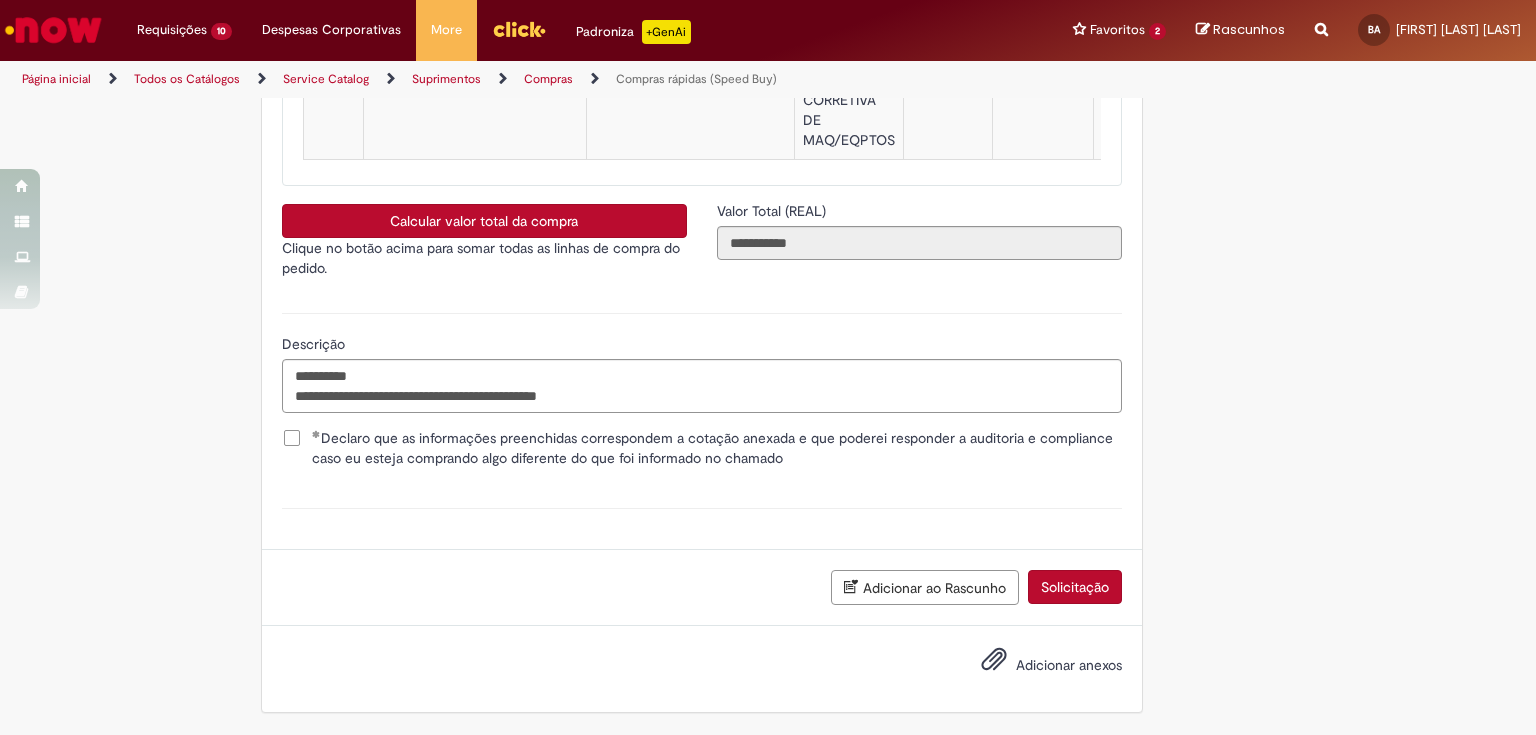 click on "Adicionar anexos" at bounding box center [1069, 665] 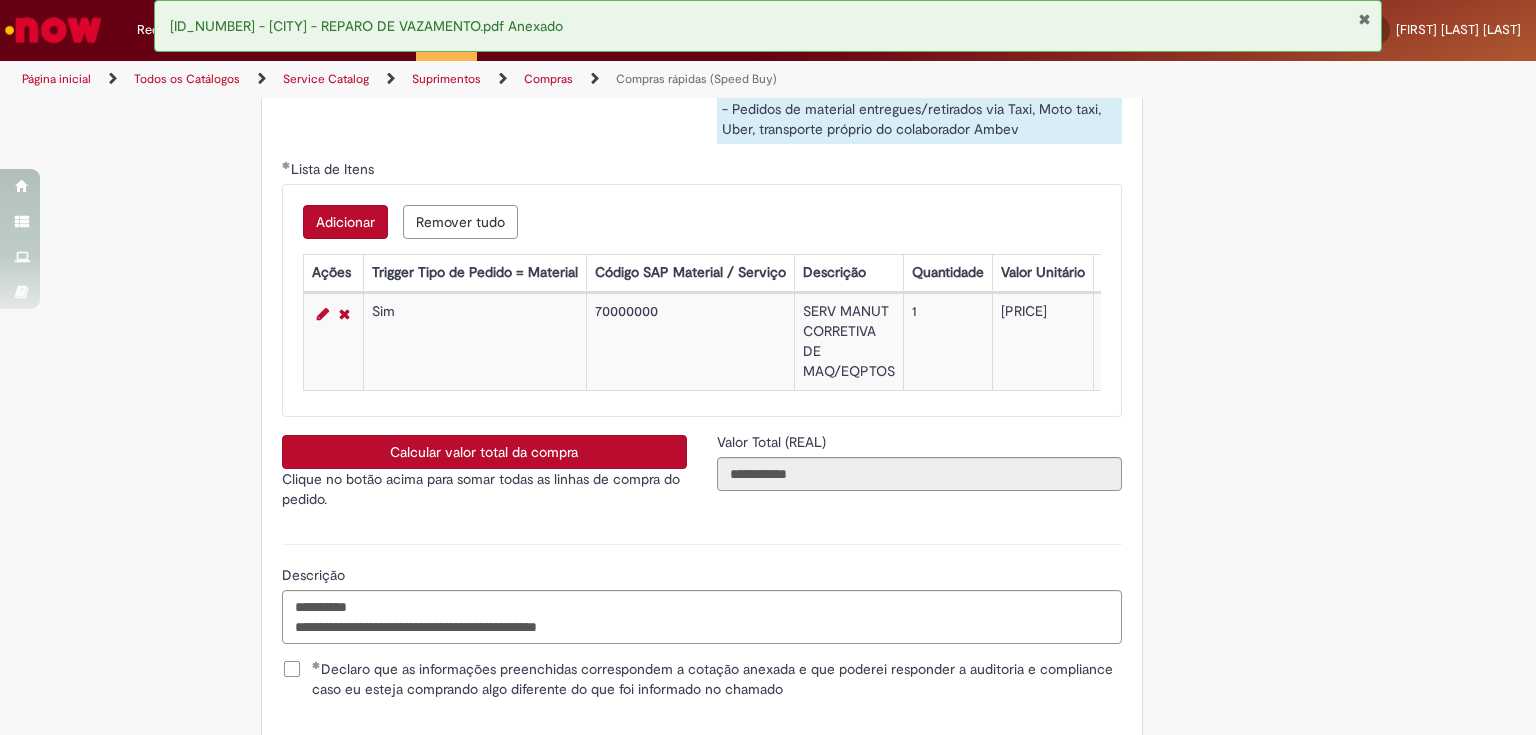 scroll, scrollTop: 3446, scrollLeft: 0, axis: vertical 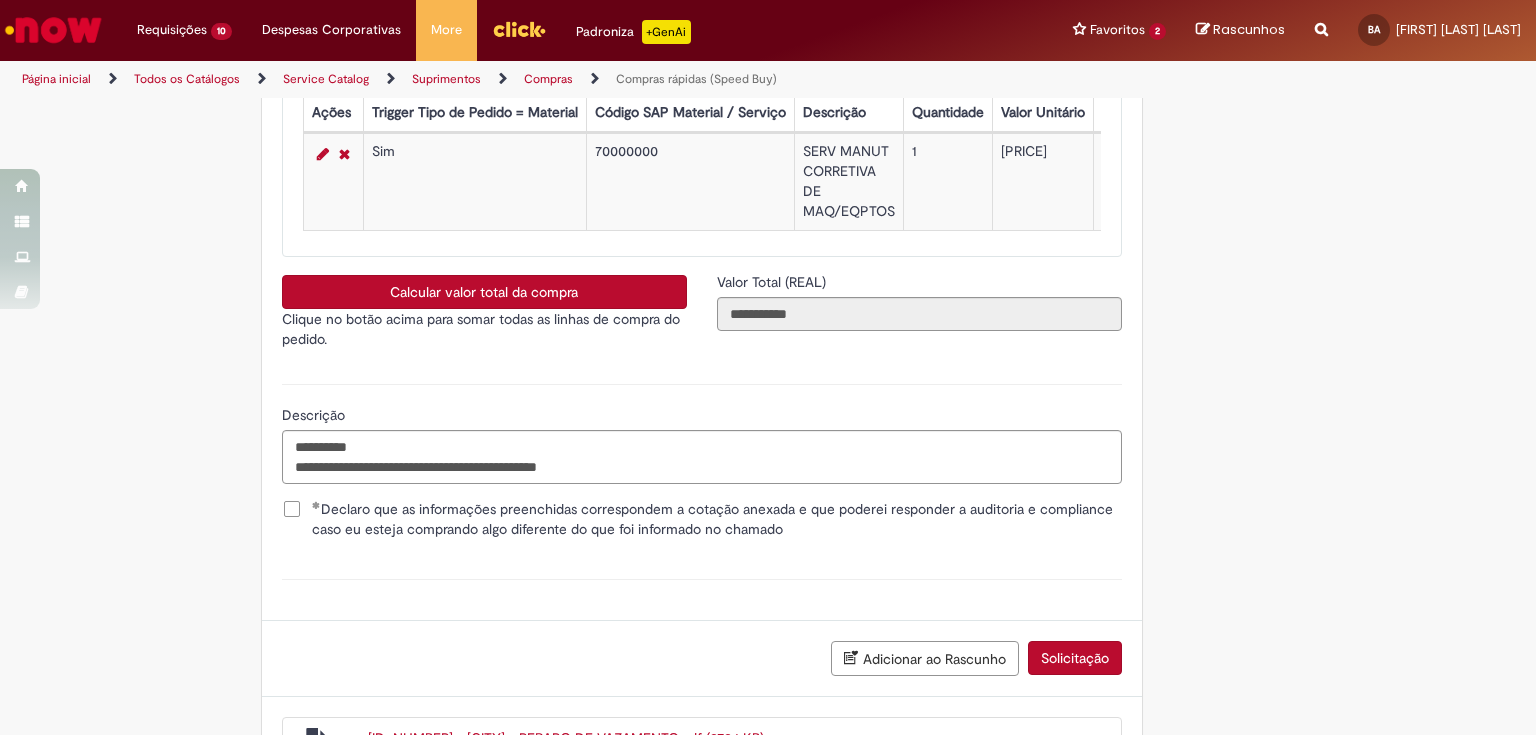 click on "Solicitação" at bounding box center (1075, 658) 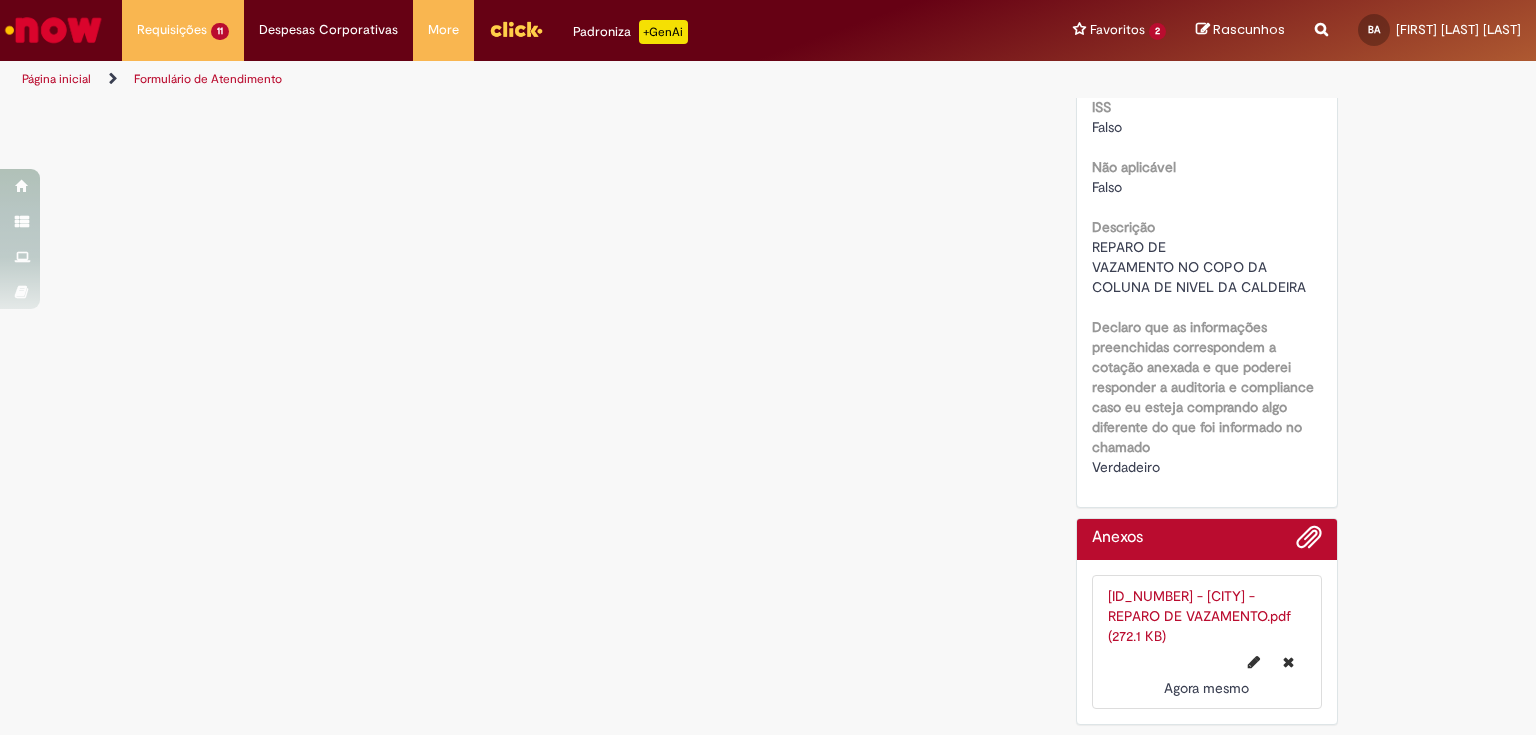 scroll, scrollTop: 0, scrollLeft: 0, axis: both 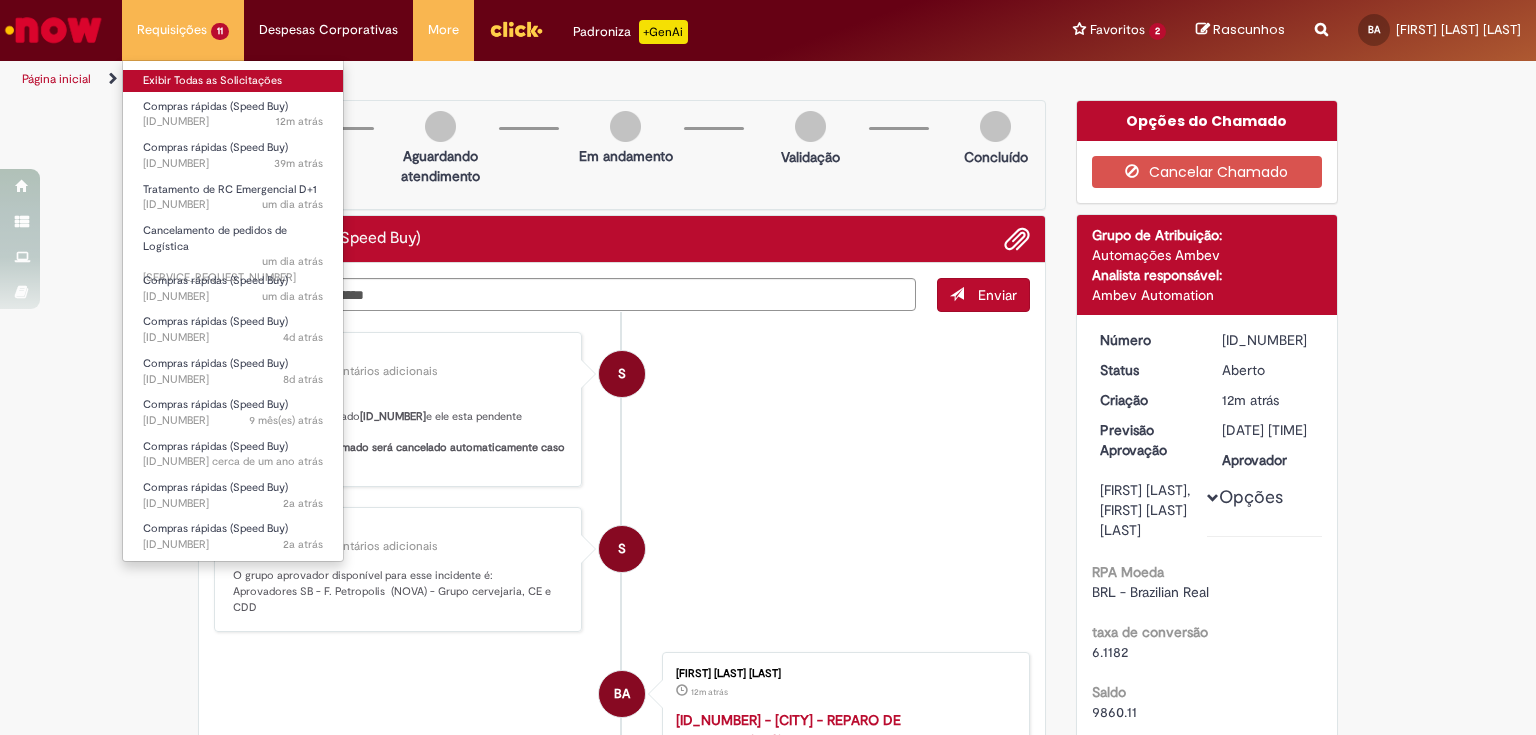 click on "Exibir Todas as Solicitações" at bounding box center (233, 81) 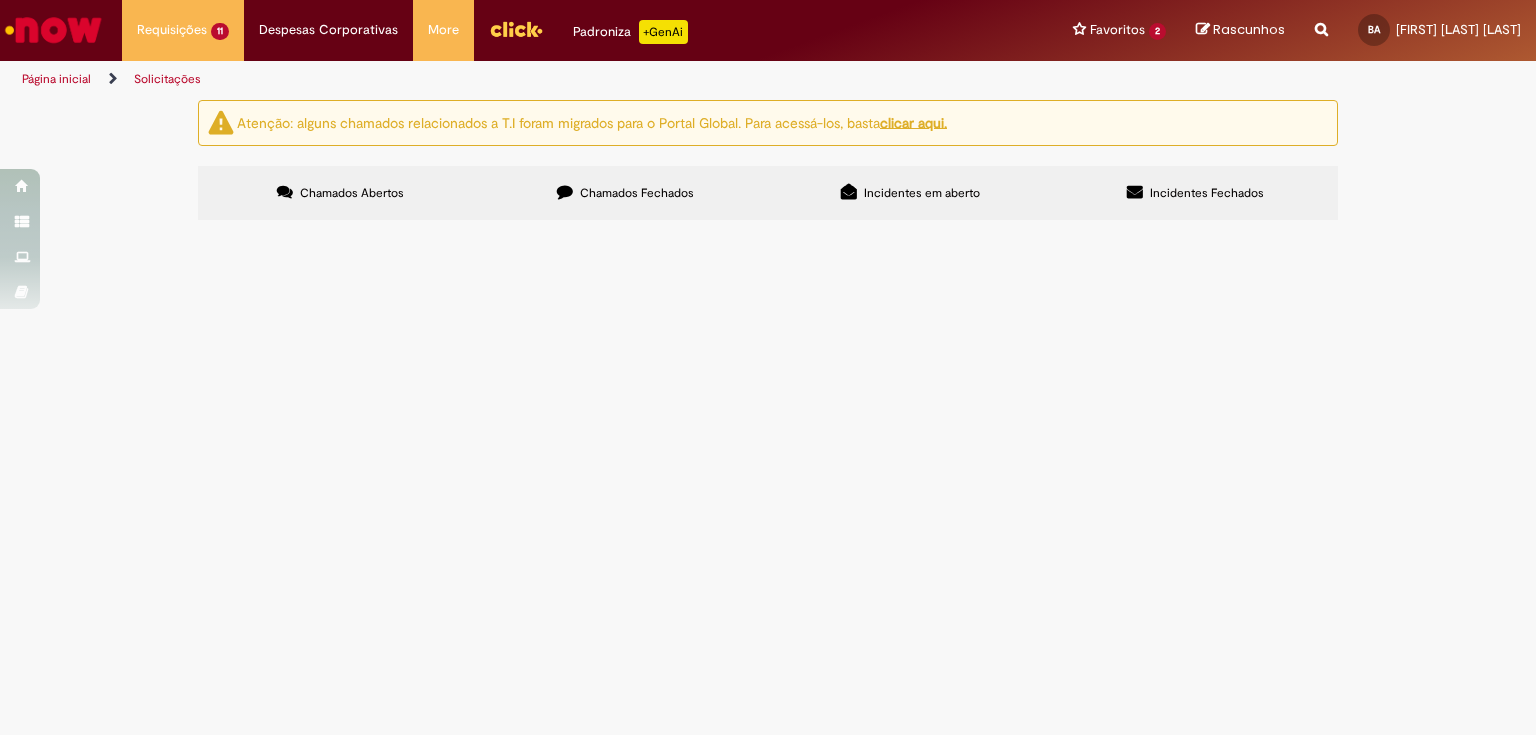 click on "Instalação de hardware na rede do sistema supervisório Brassagem" at bounding box center [0, 0] 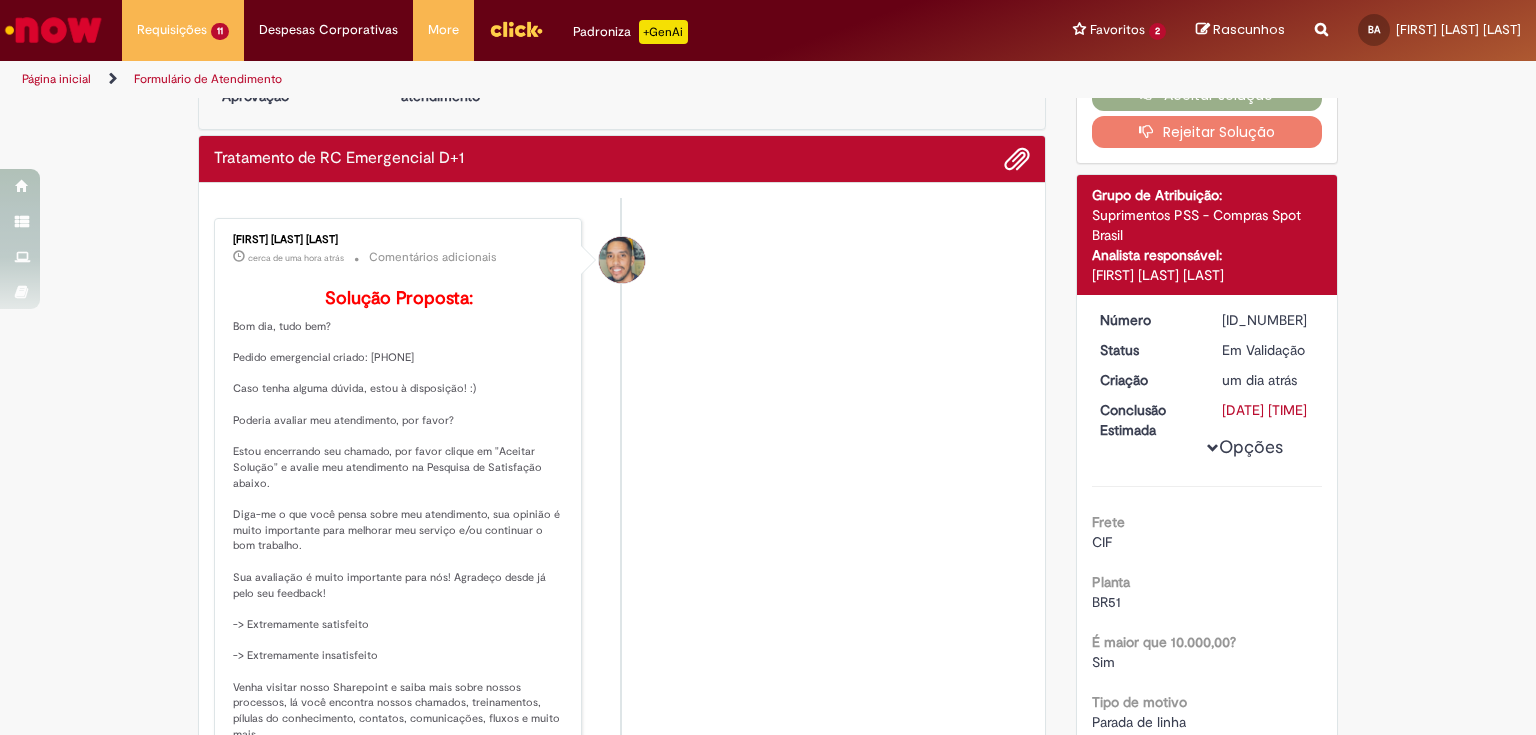 scroll, scrollTop: 160, scrollLeft: 0, axis: vertical 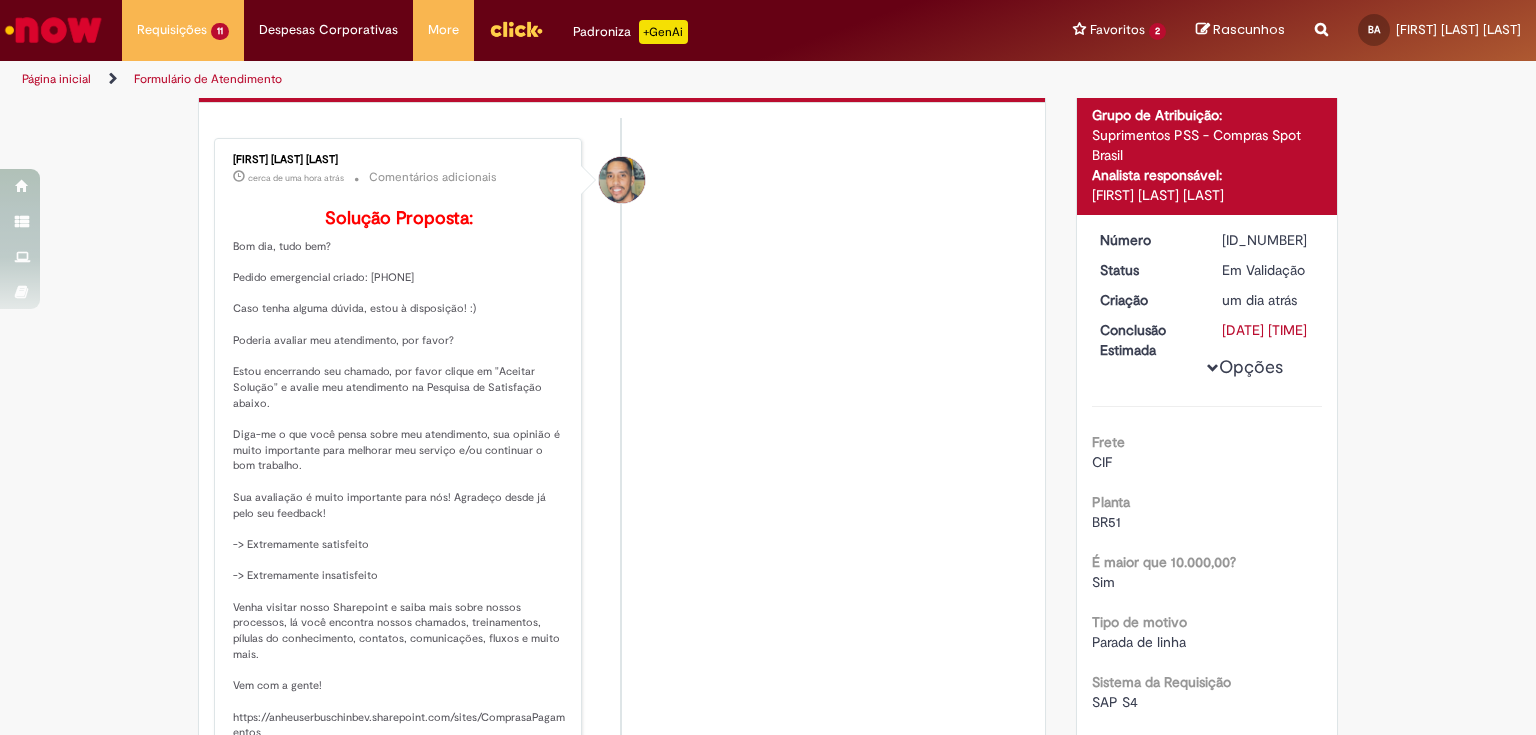 click on "Solução Proposta:
Bom dia, tudo bem?
Pedido emergencial criado: [PHONE]
Caso tenha alguma dúvida, estou à disposição! :)
Poderia avaliar meu atendimento, por favor?
Estou encerrando seu chamado, por favor clique em "Aceitar Solução" e avalie meu atendimento na Pesquisa de Satisfação abaixo.
Diga-me o que você pensa sobre meu atendimento, sua opinião é muito importante para melhorar meu serviço e/ou continuar o bom trabalho.
Sua avaliação é muito importante para nós! Agradeço desde já pelo seu feedback!
-> Extremamente satisfeito
-> Extremamente insatisfeito
Venha visitar nosso Sharepoint e saiba mais sobre nossos processos, lá você encontra nossos chamados, treinamentos, pílulas do conhecimento, contatos, comunicações, fluxos e muito mais.
Vem com a gente!
https://anheuserbuschinbev.sharepoint.com/sites/ComprasaPagamentos" at bounding box center [399, 475] 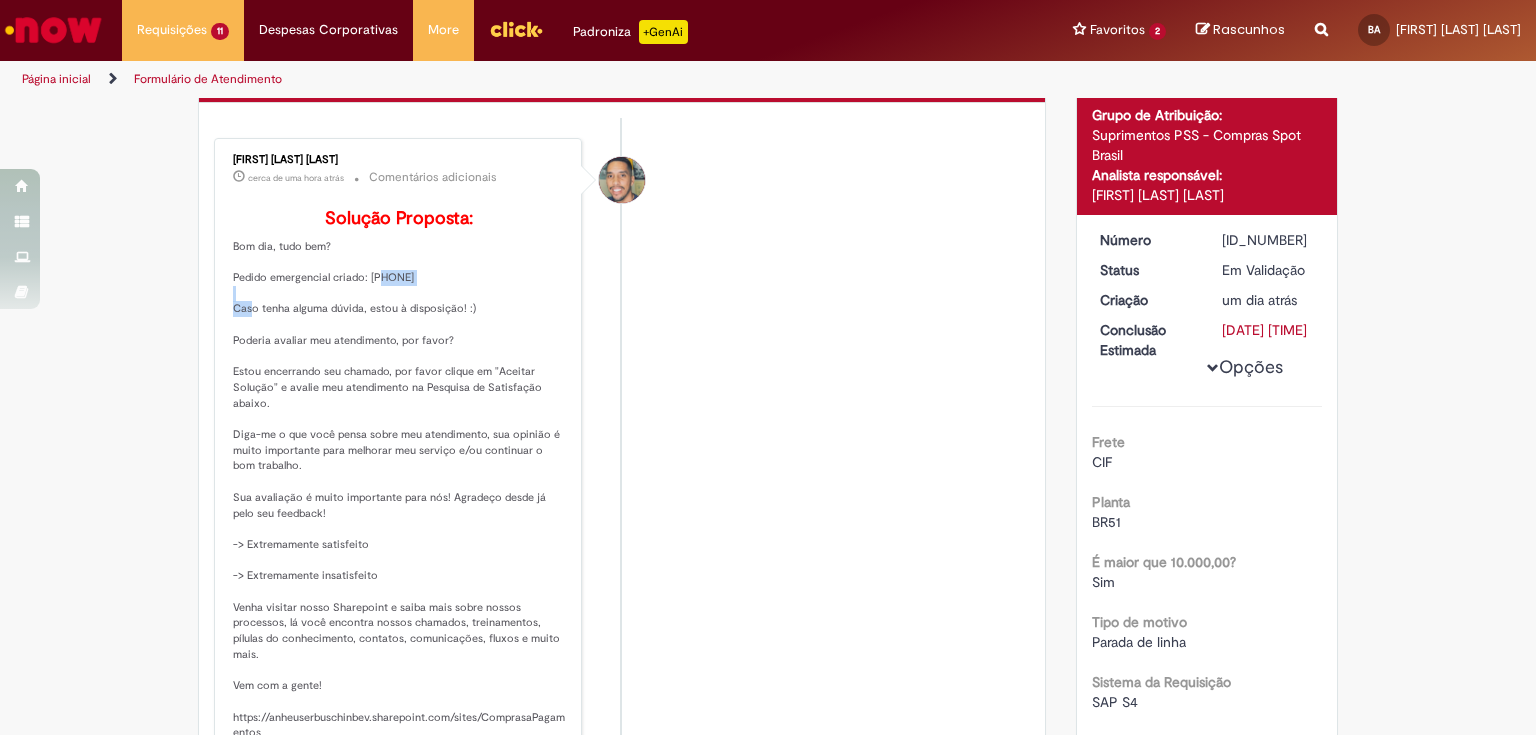 click on "Solução Proposta:
Bom dia, tudo bem?
Pedido emergencial criado: [PHONE]
Caso tenha alguma dúvida, estou à disposição! :)
Poderia avaliar meu atendimento, por favor?
Estou encerrando seu chamado, por favor clique em "Aceitar Solução" e avalie meu atendimento na Pesquisa de Satisfação abaixo.
Diga-me o que você pensa sobre meu atendimento, sua opinião é muito importante para melhorar meu serviço e/ou continuar o bom trabalho.
Sua avaliação é muito importante para nós! Agradeço desde já pelo seu feedback!
-> Extremamente satisfeito
-> Extremamente insatisfeito
Venha visitar nosso Sharepoint e saiba mais sobre nossos processos, lá você encontra nossos chamados, treinamentos, pílulas do conhecimento, contatos, comunicações, fluxos e muito mais.
Vem com a gente!
https://anheuserbuschinbev.sharepoint.com/sites/ComprasaPagamentos" at bounding box center [399, 475] 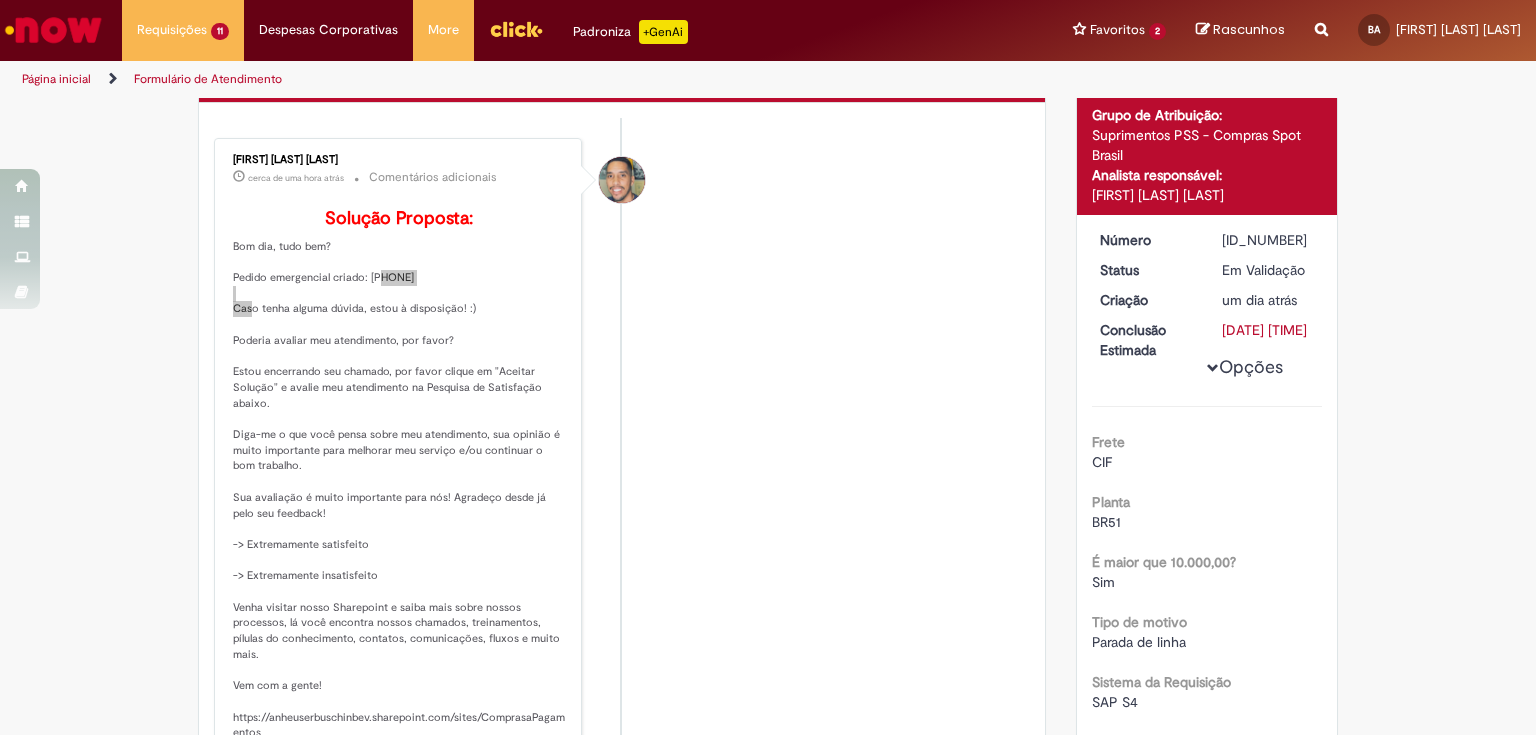 scroll, scrollTop: 0, scrollLeft: 0, axis: both 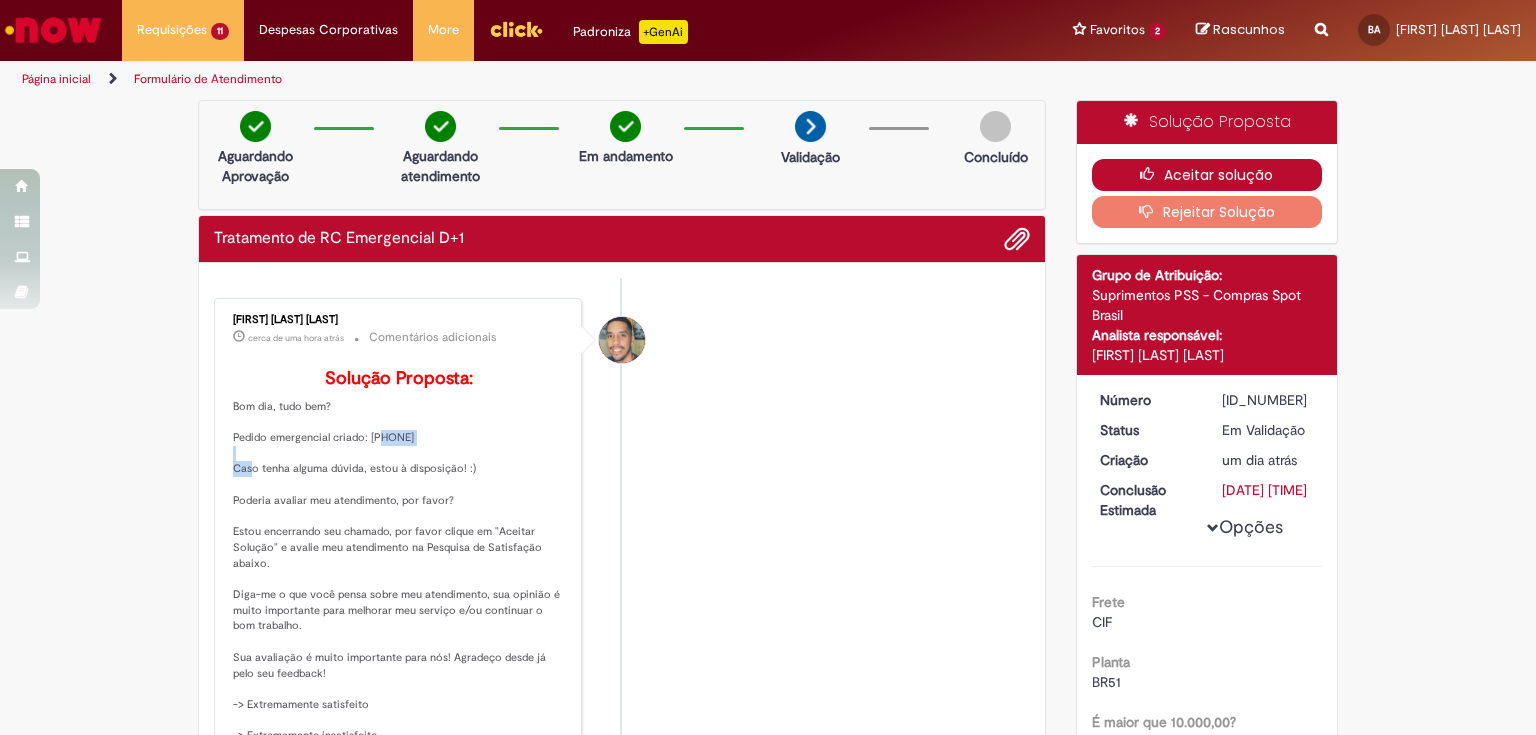 click on "Aceitar solução" at bounding box center (1207, 175) 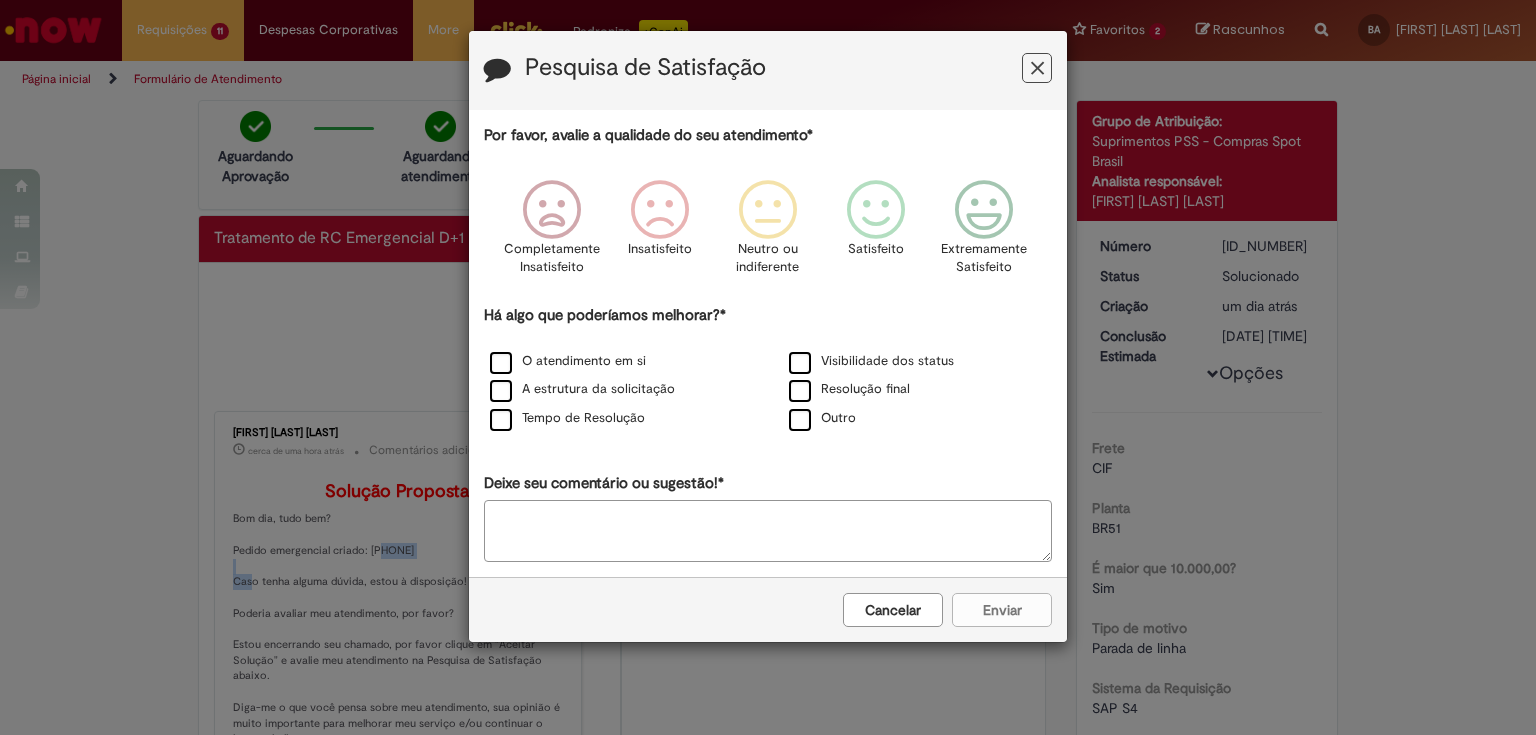click at bounding box center [1037, 68] 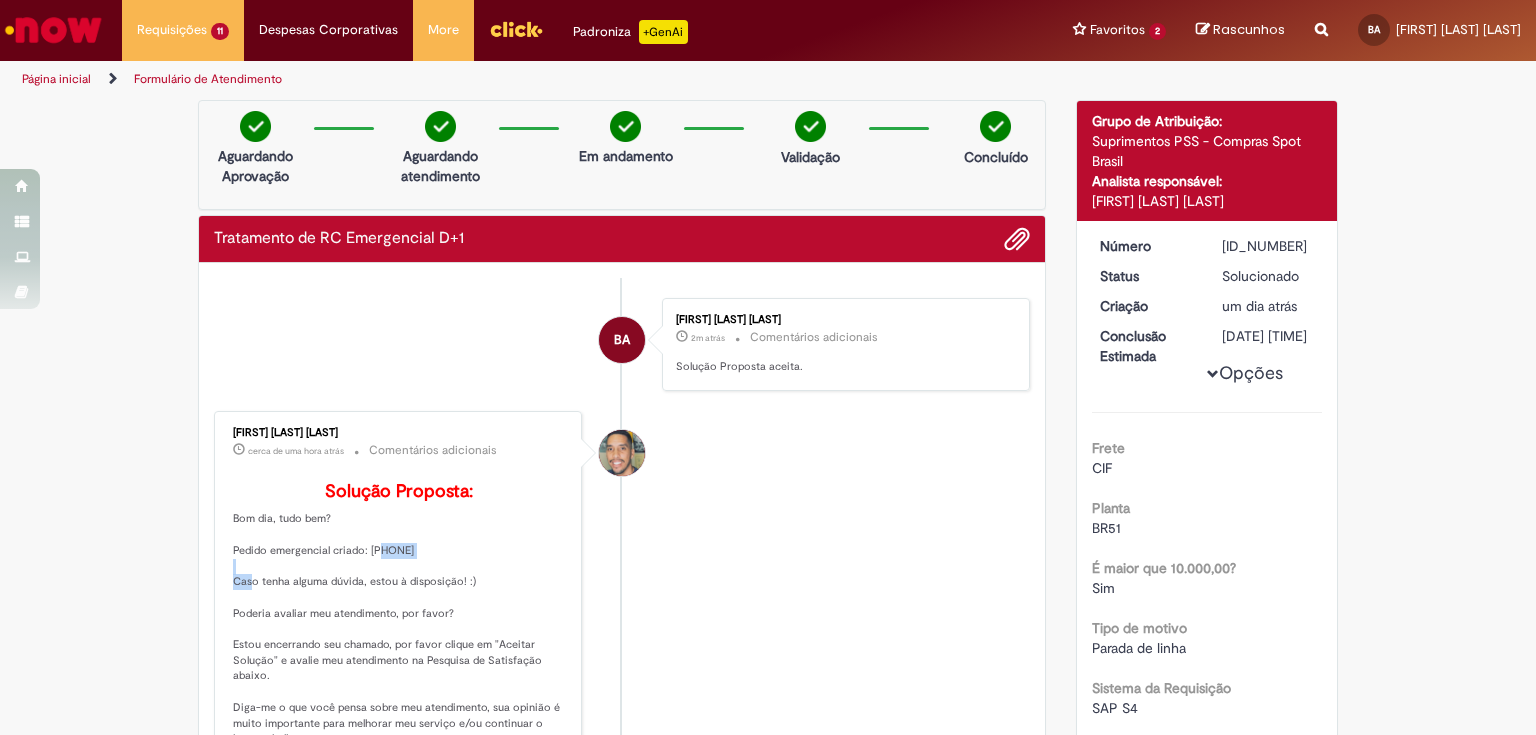 click at bounding box center [53, 30] 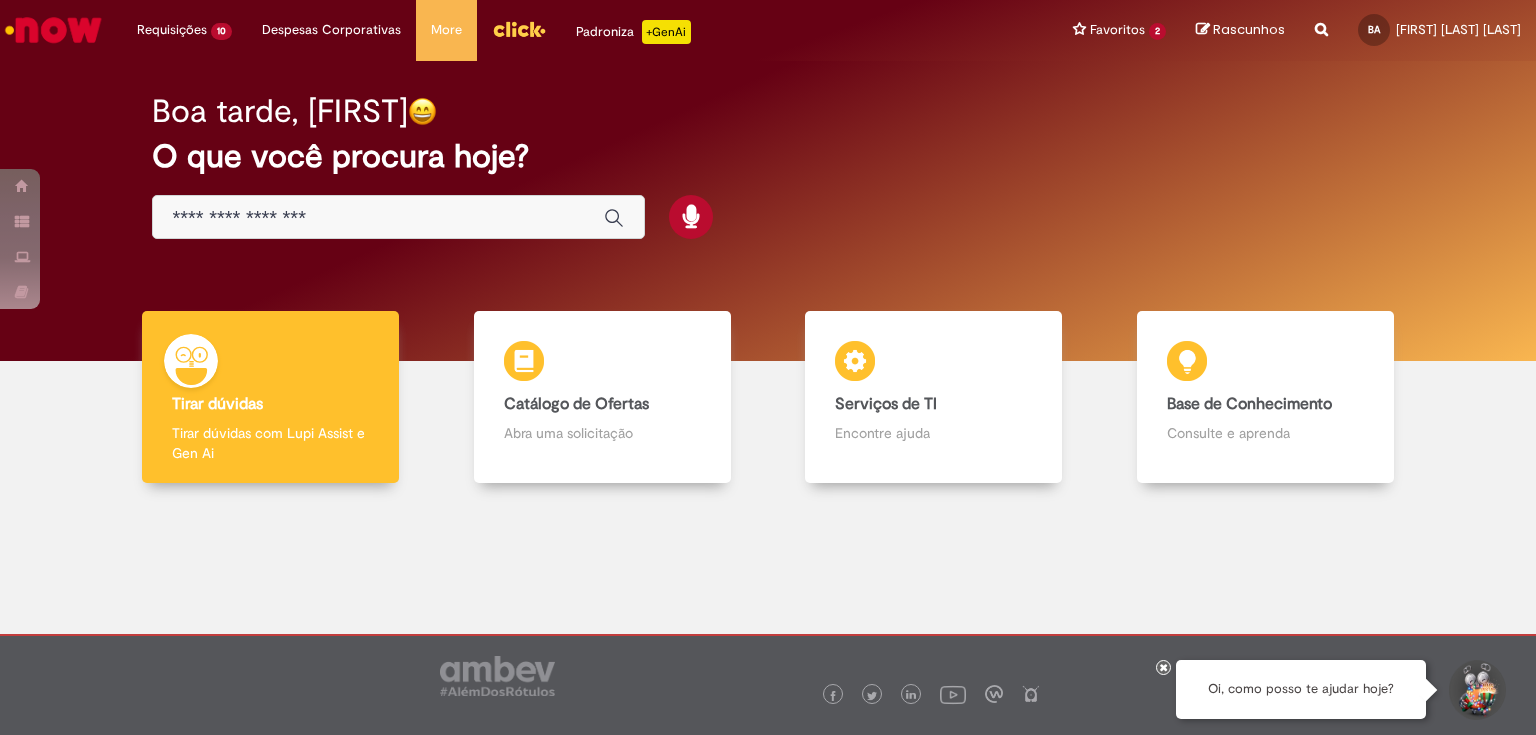 scroll, scrollTop: 0, scrollLeft: 0, axis: both 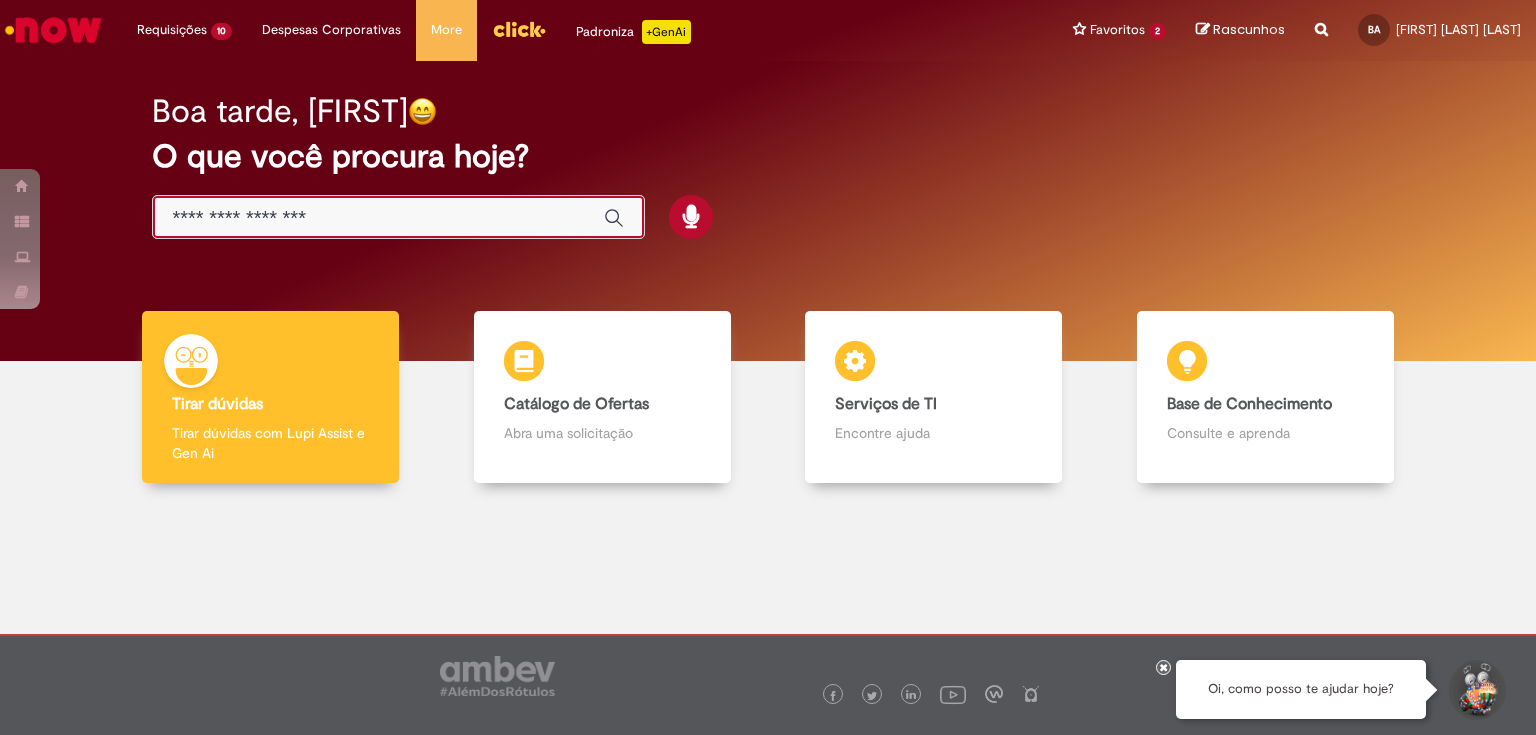 click at bounding box center (378, 218) 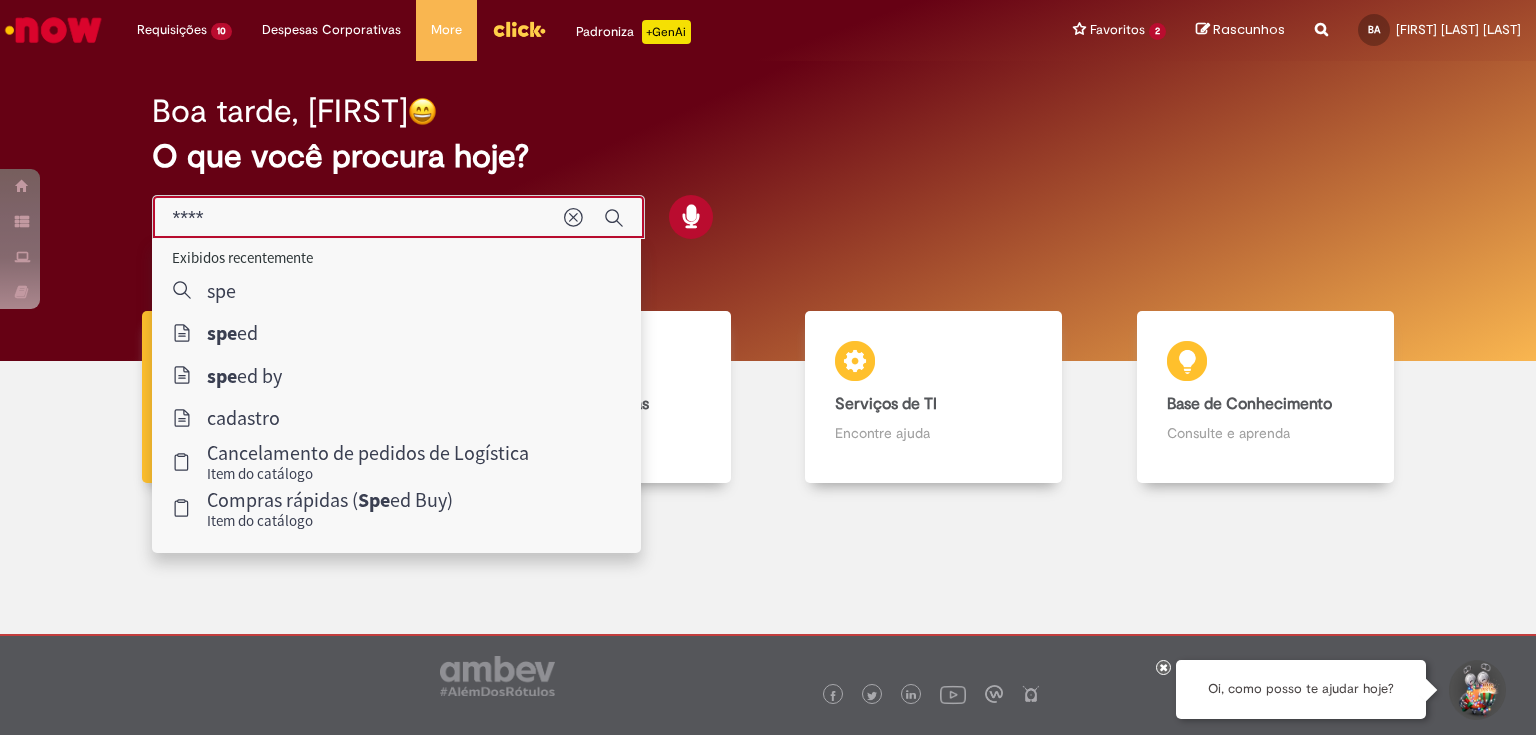 type on "*****" 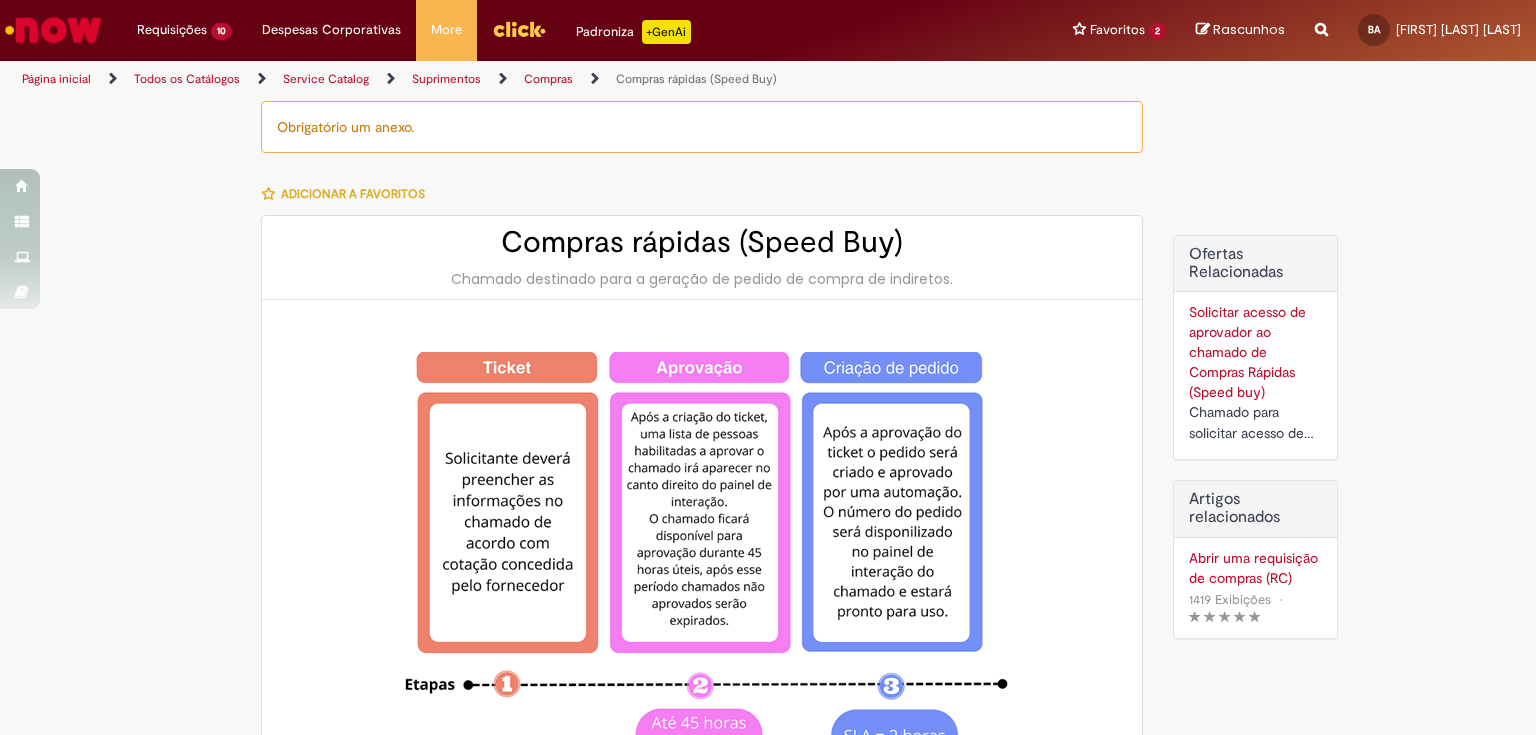 type on "********" 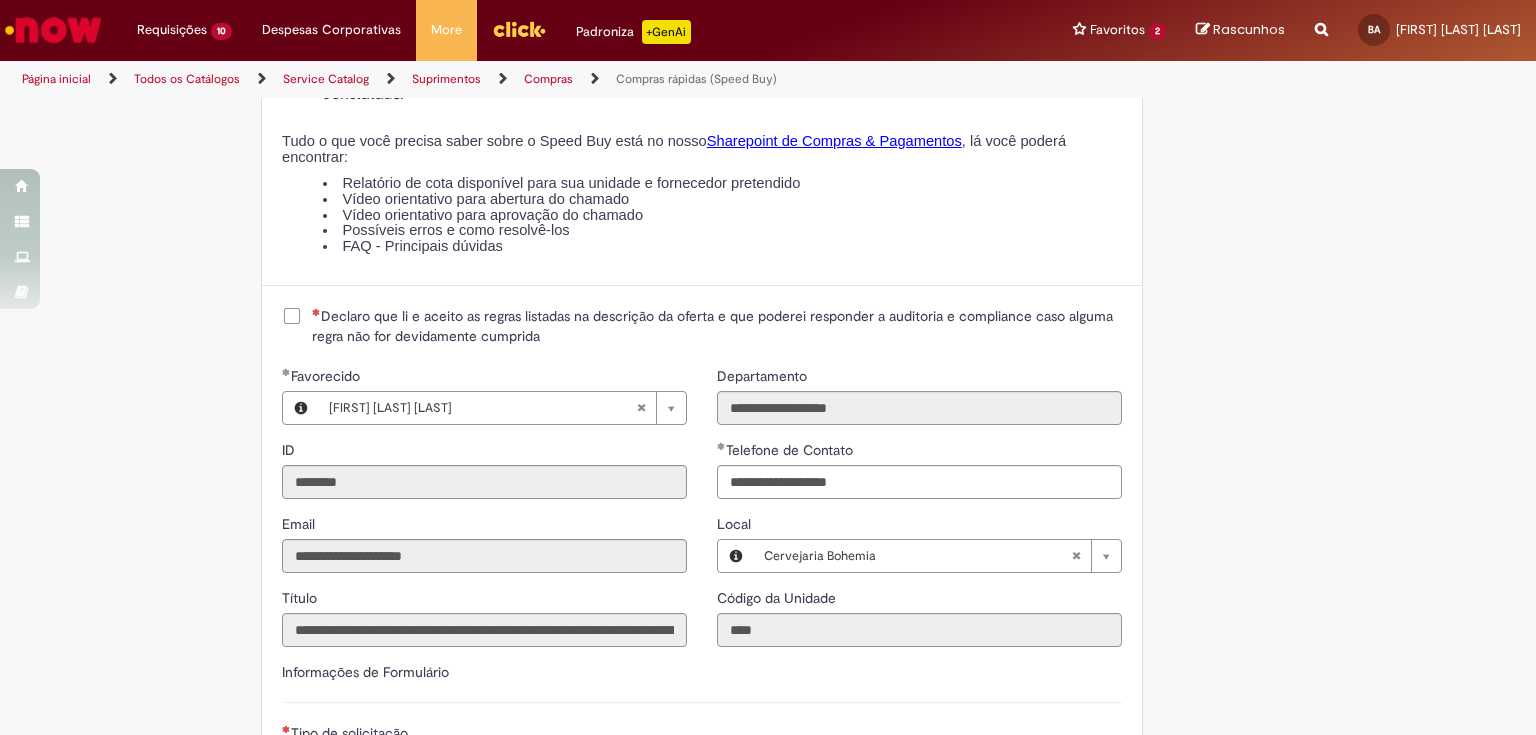 scroll, scrollTop: 2560, scrollLeft: 0, axis: vertical 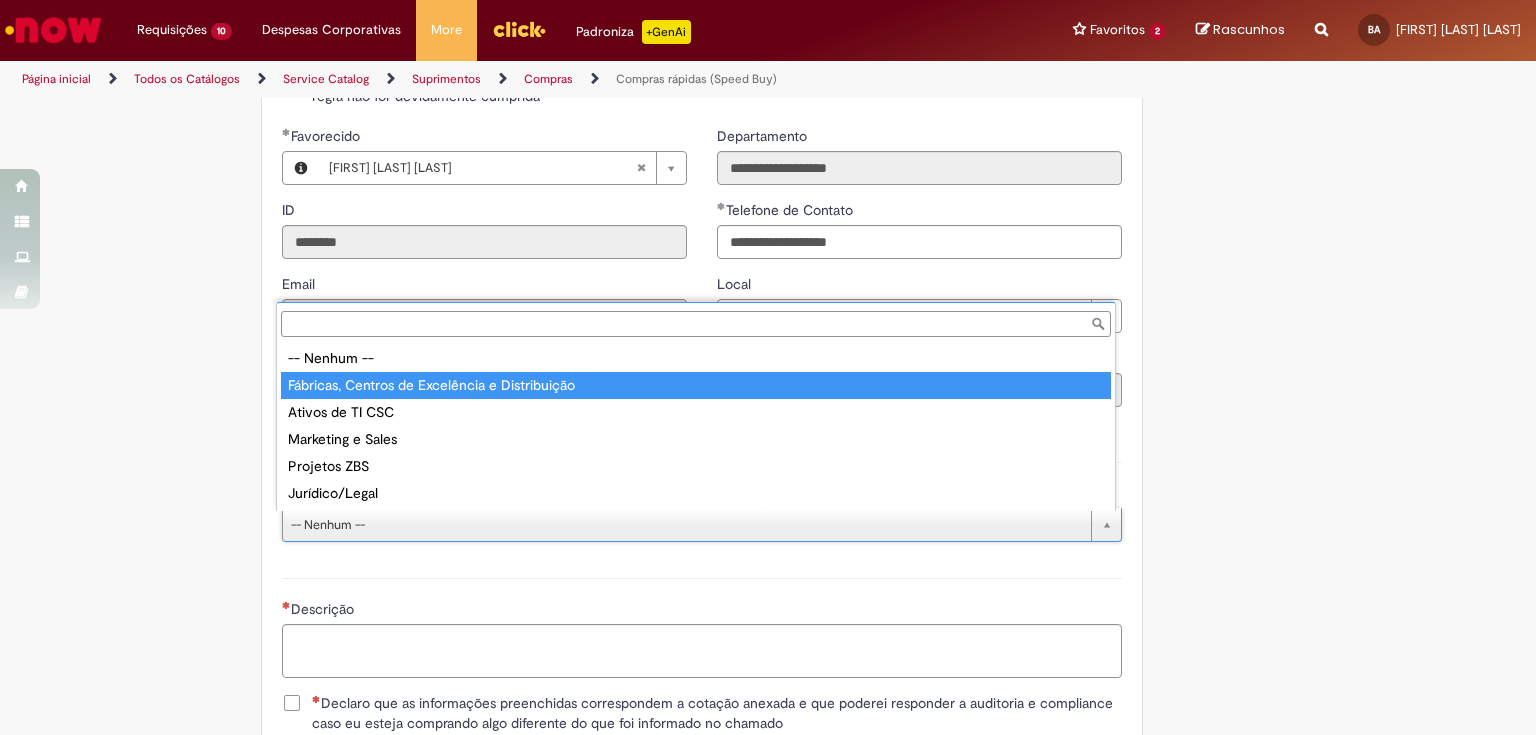 type on "**********" 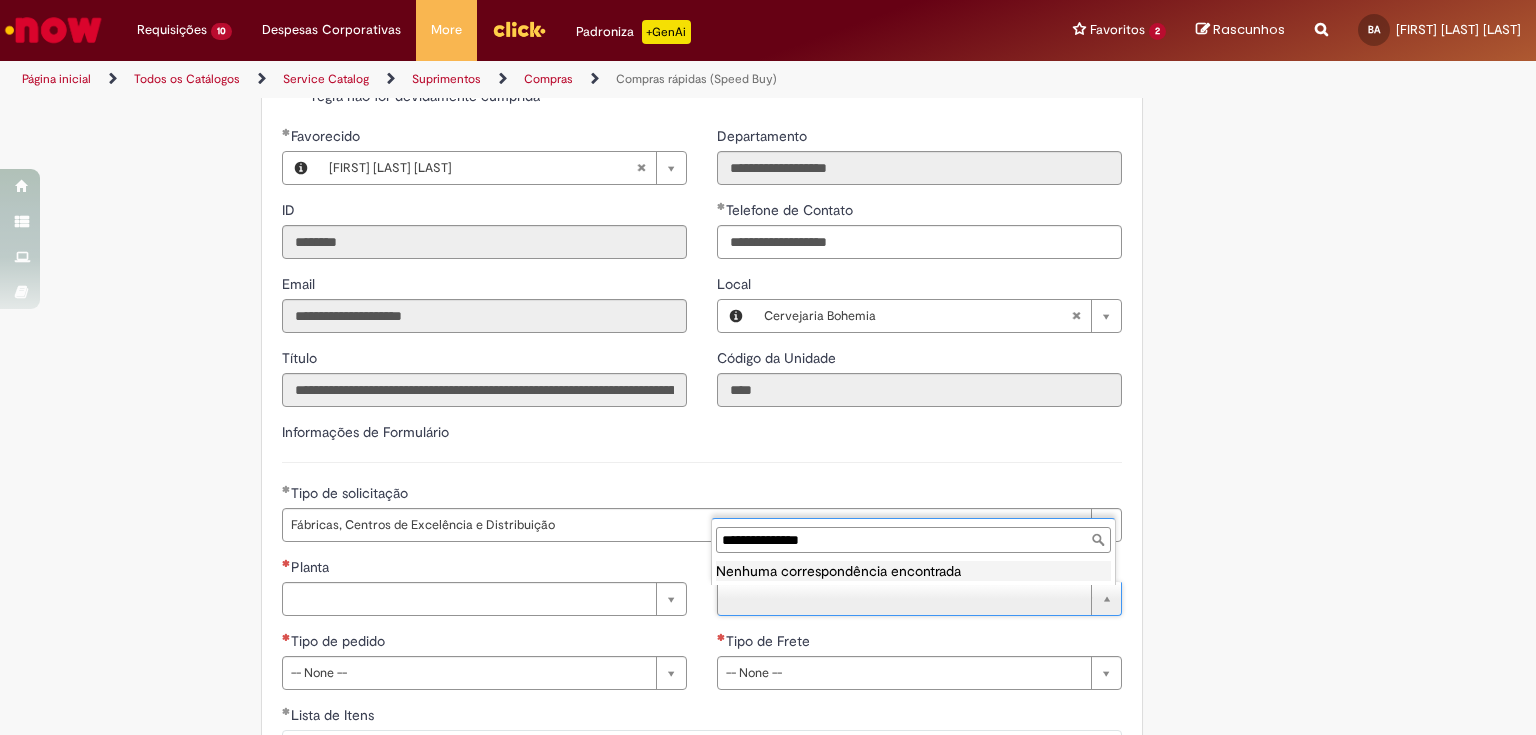 click on "**********" at bounding box center (913, 540) 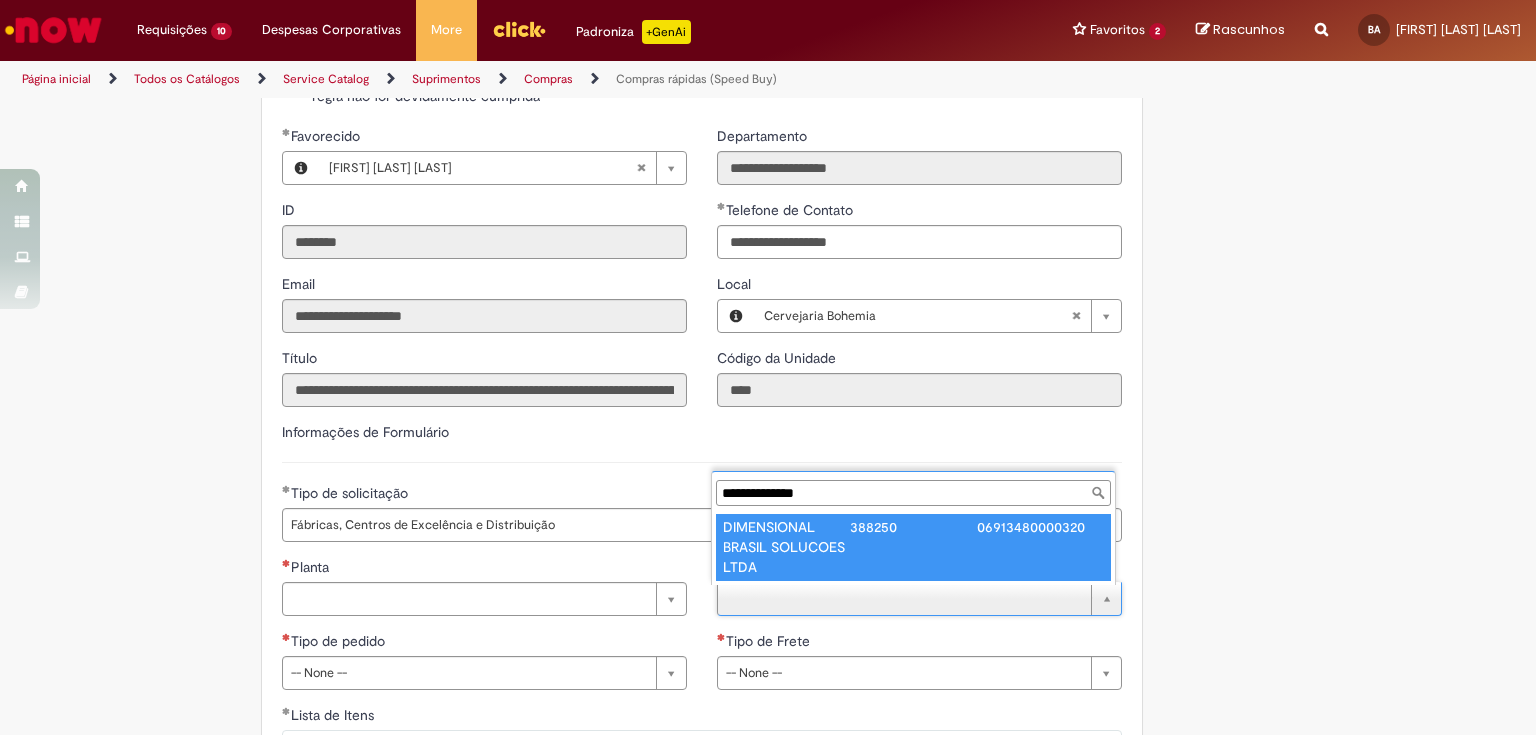 type on "**********" 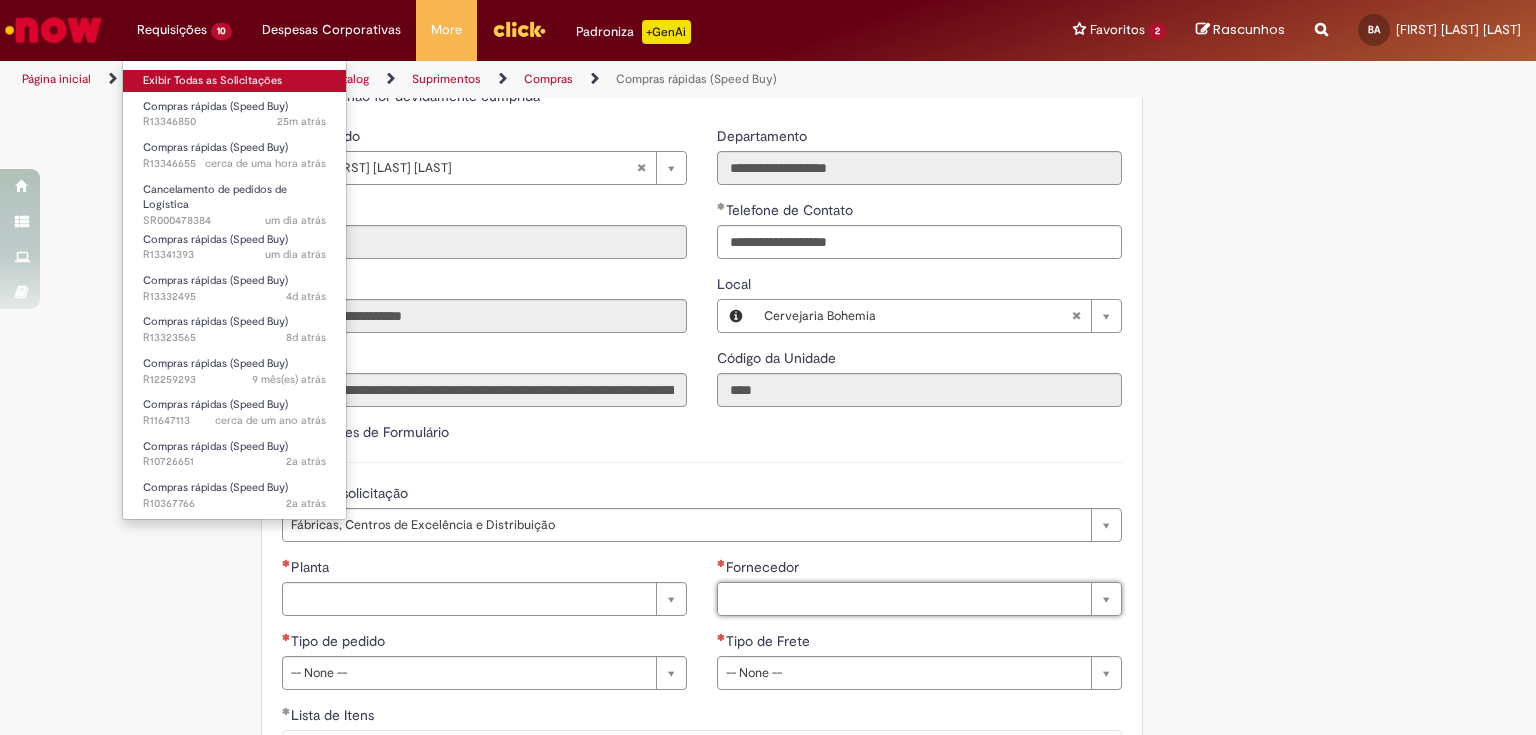 click on "Exibir Todas as Solicitações" at bounding box center (234, 81) 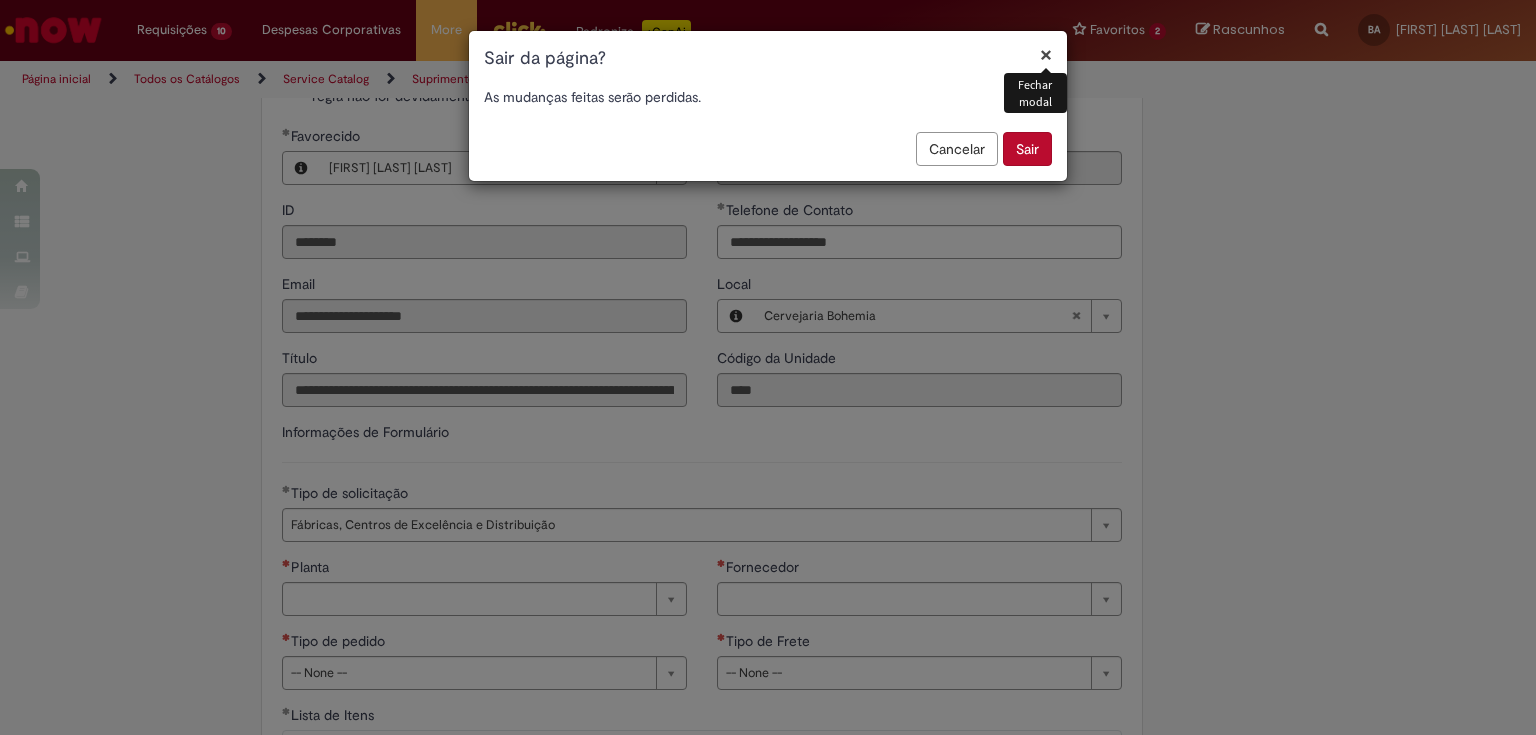 click on "Sair" at bounding box center (1027, 149) 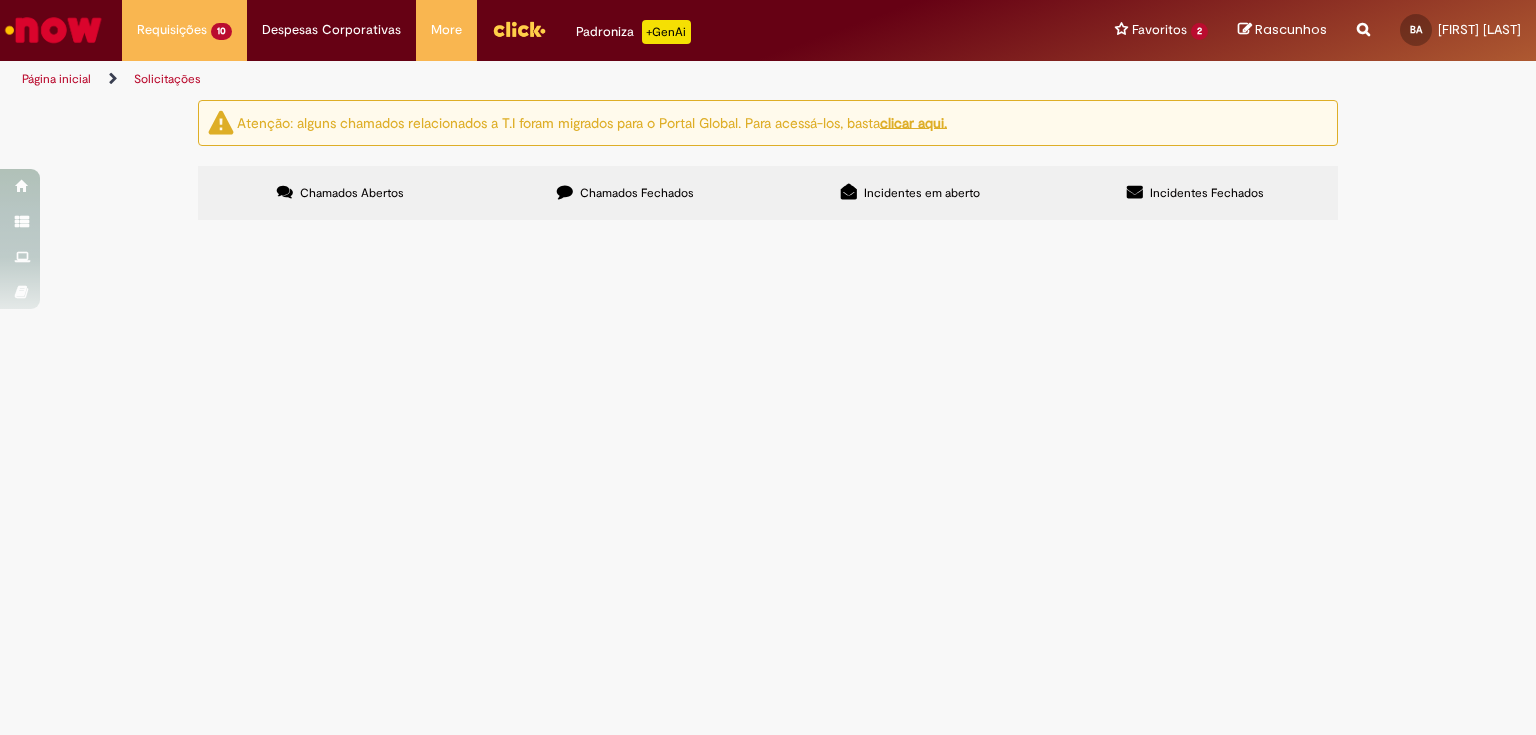 scroll, scrollTop: 0, scrollLeft: 0, axis: both 